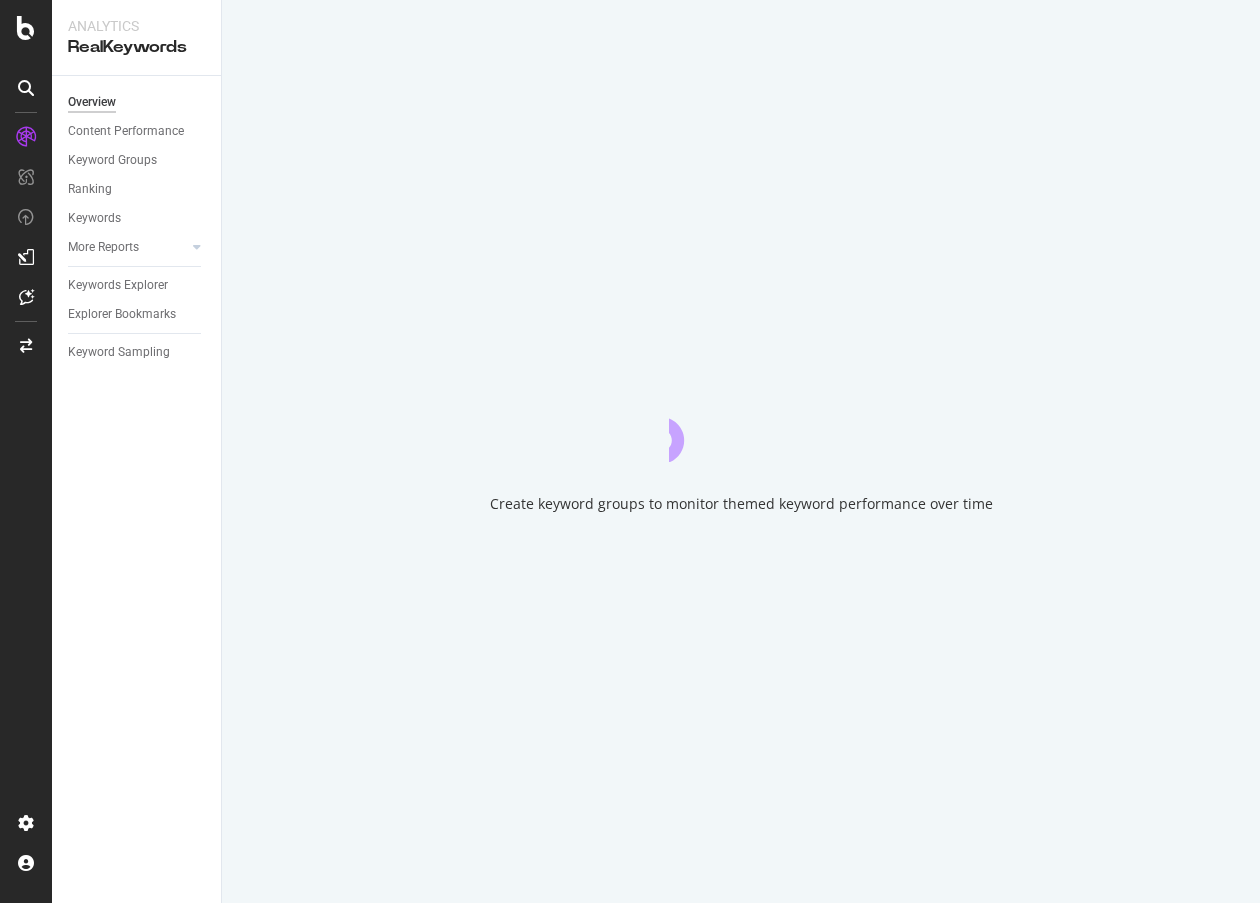 scroll, scrollTop: 0, scrollLeft: 0, axis: both 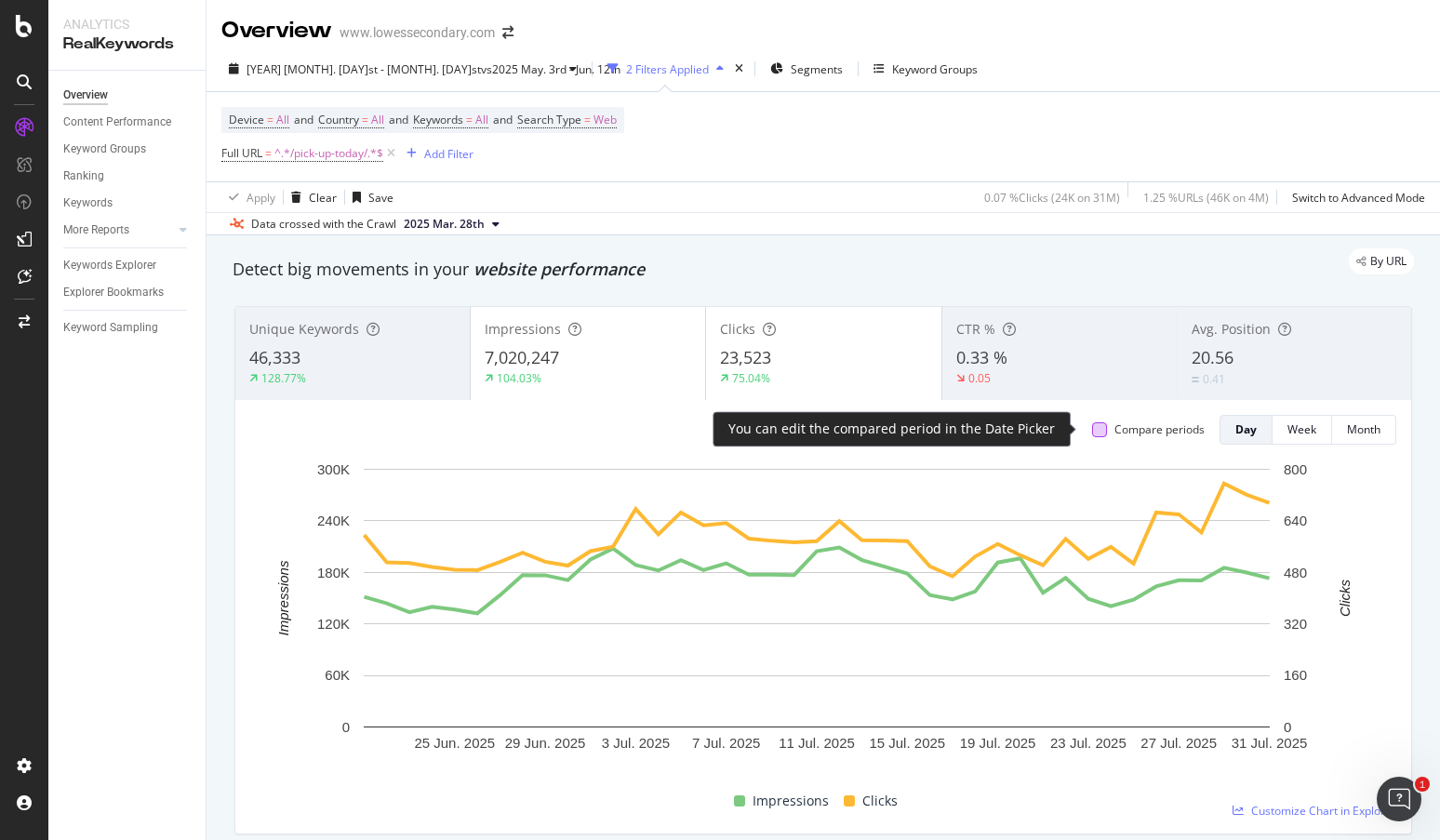 click at bounding box center [1100, 430] 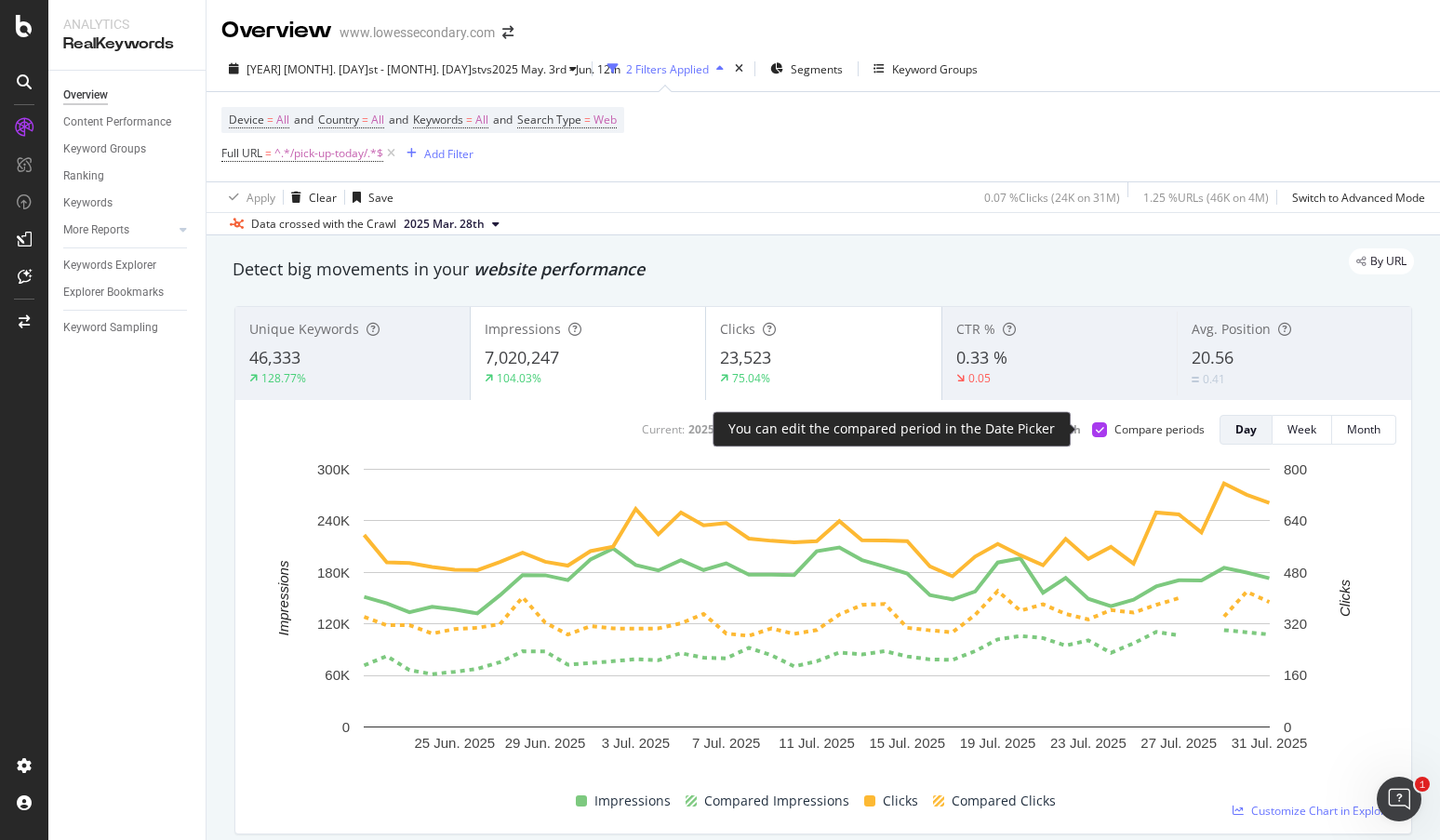 click at bounding box center [1100, 430] 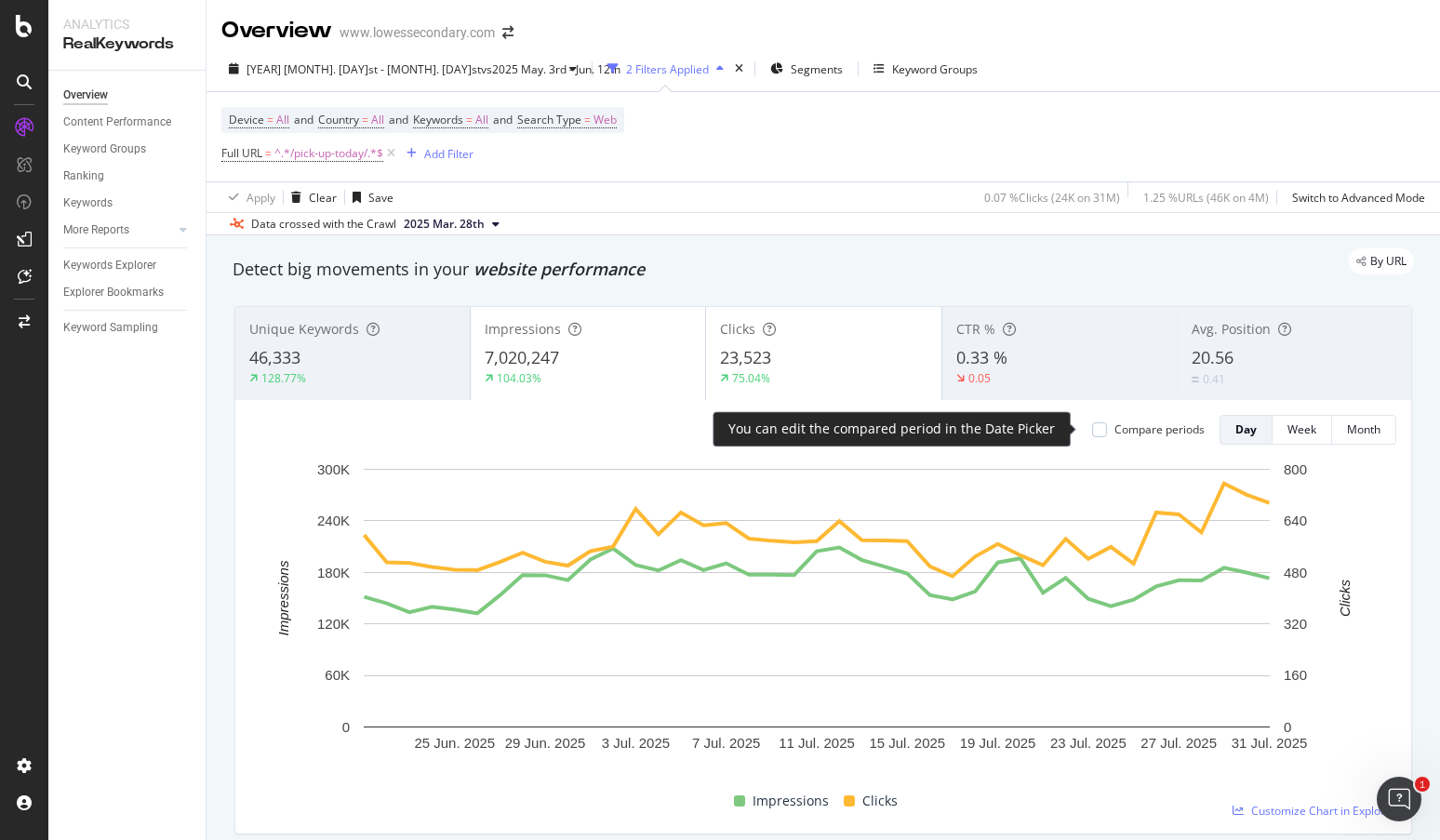 click at bounding box center [1100, 430] 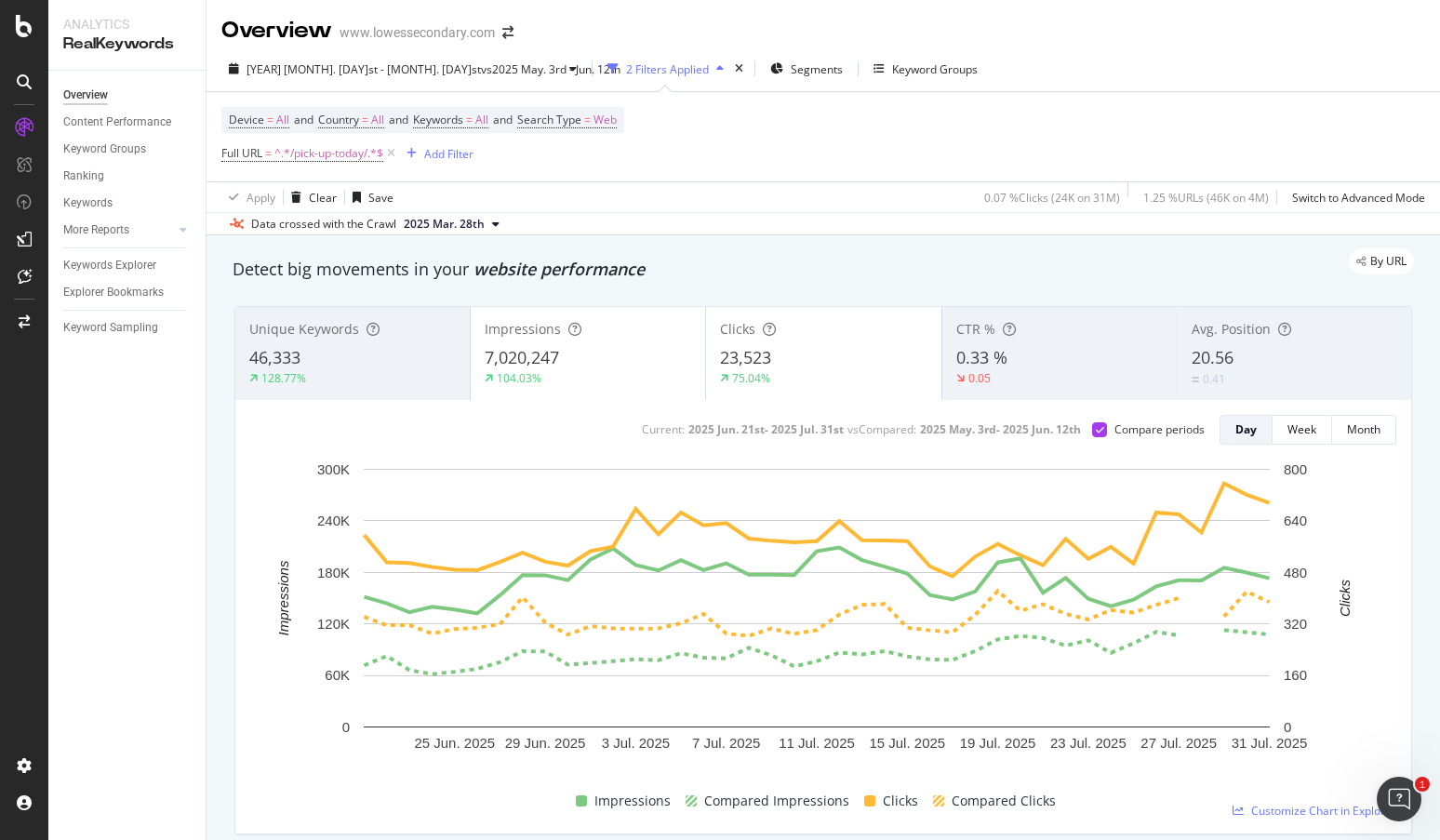 click on "Device   =     All  and  Country   =     All  and  Keywords   =     All  and  Search Type   =     Web Full URL   =     ^.*/pick-up-today/.*$ Add Filter" at bounding box center [823, 137] 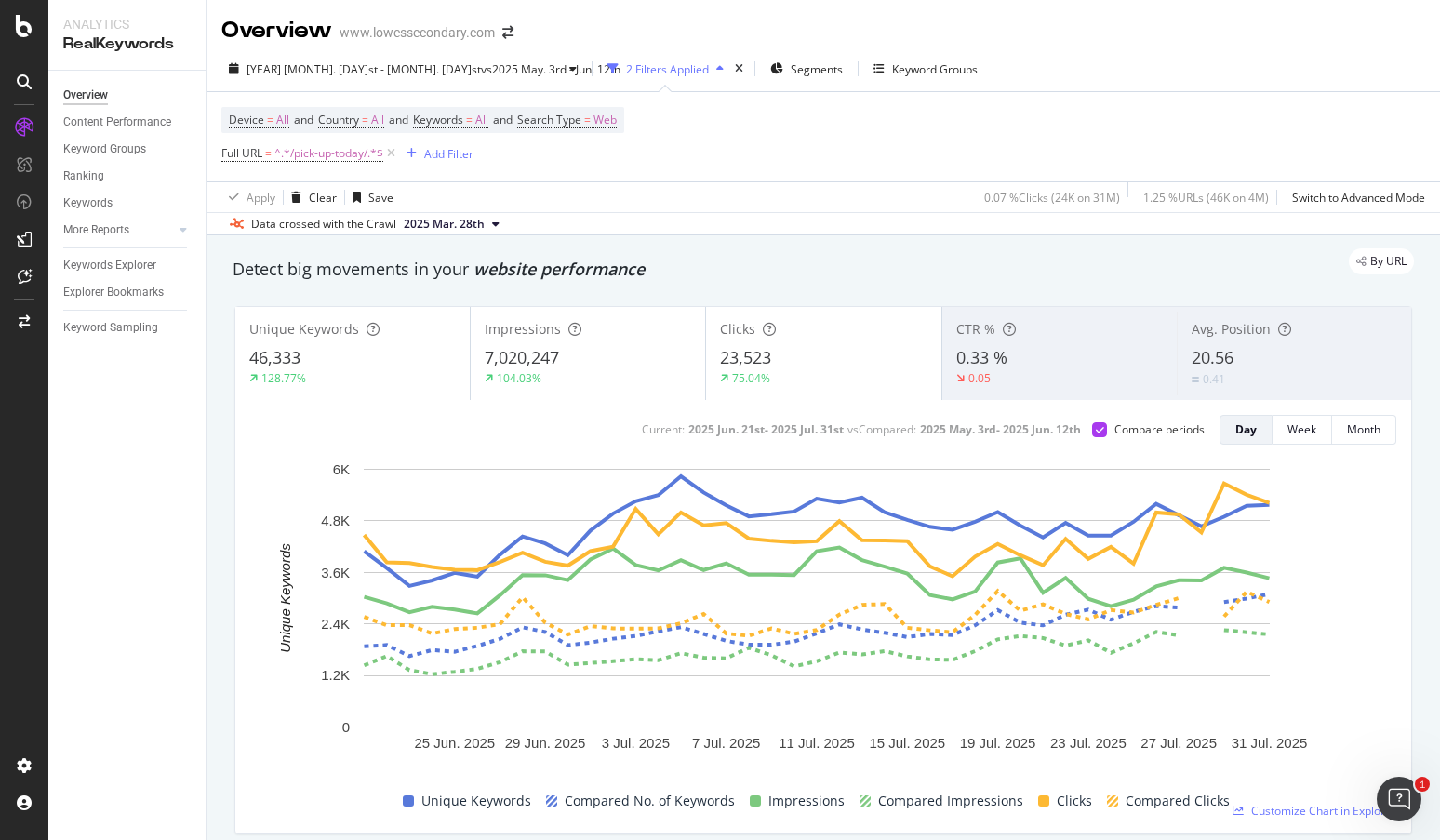 click on "128.77%" at bounding box center (353, 379) 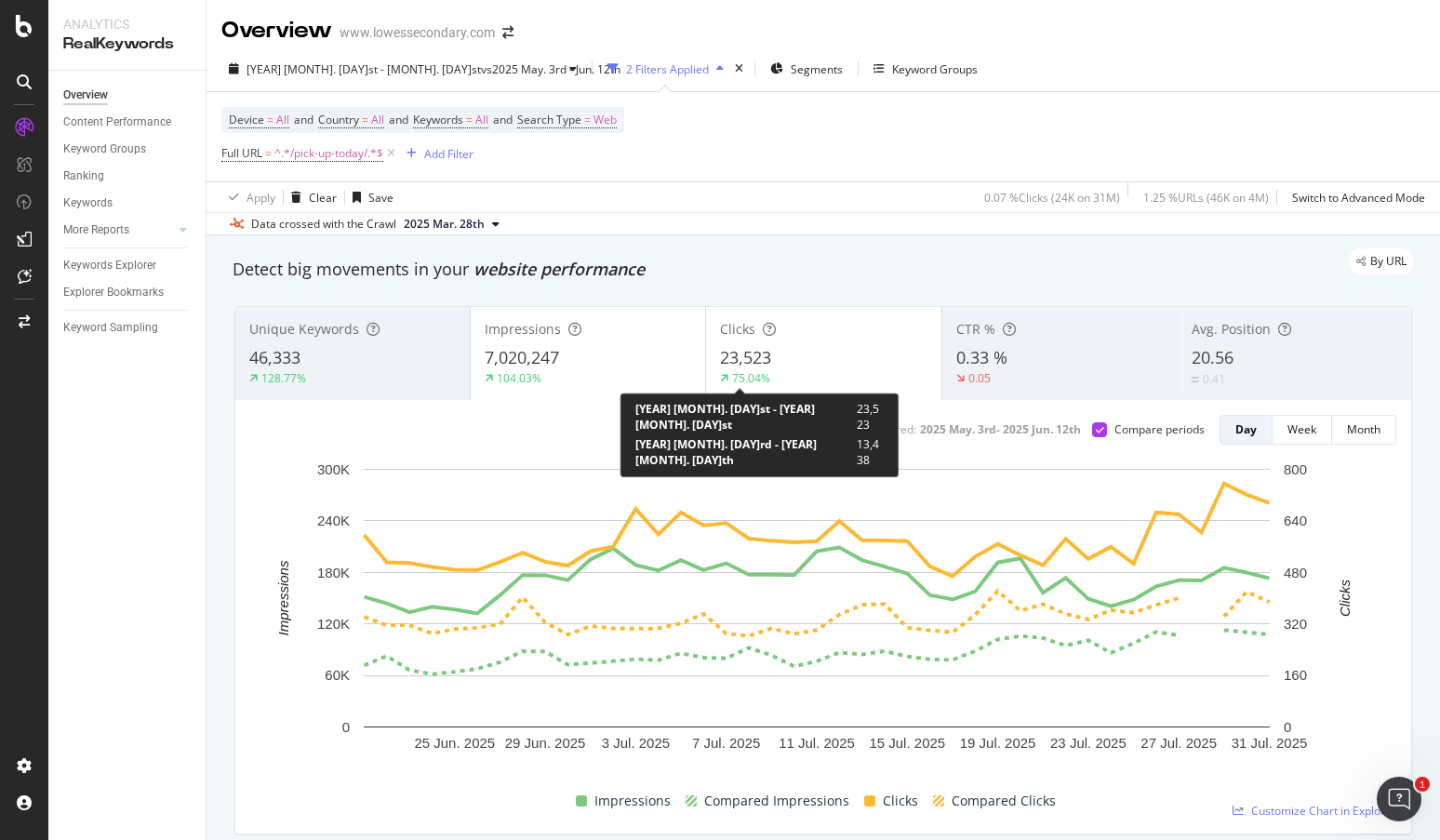click on "75.04%" at bounding box center (751, 378) 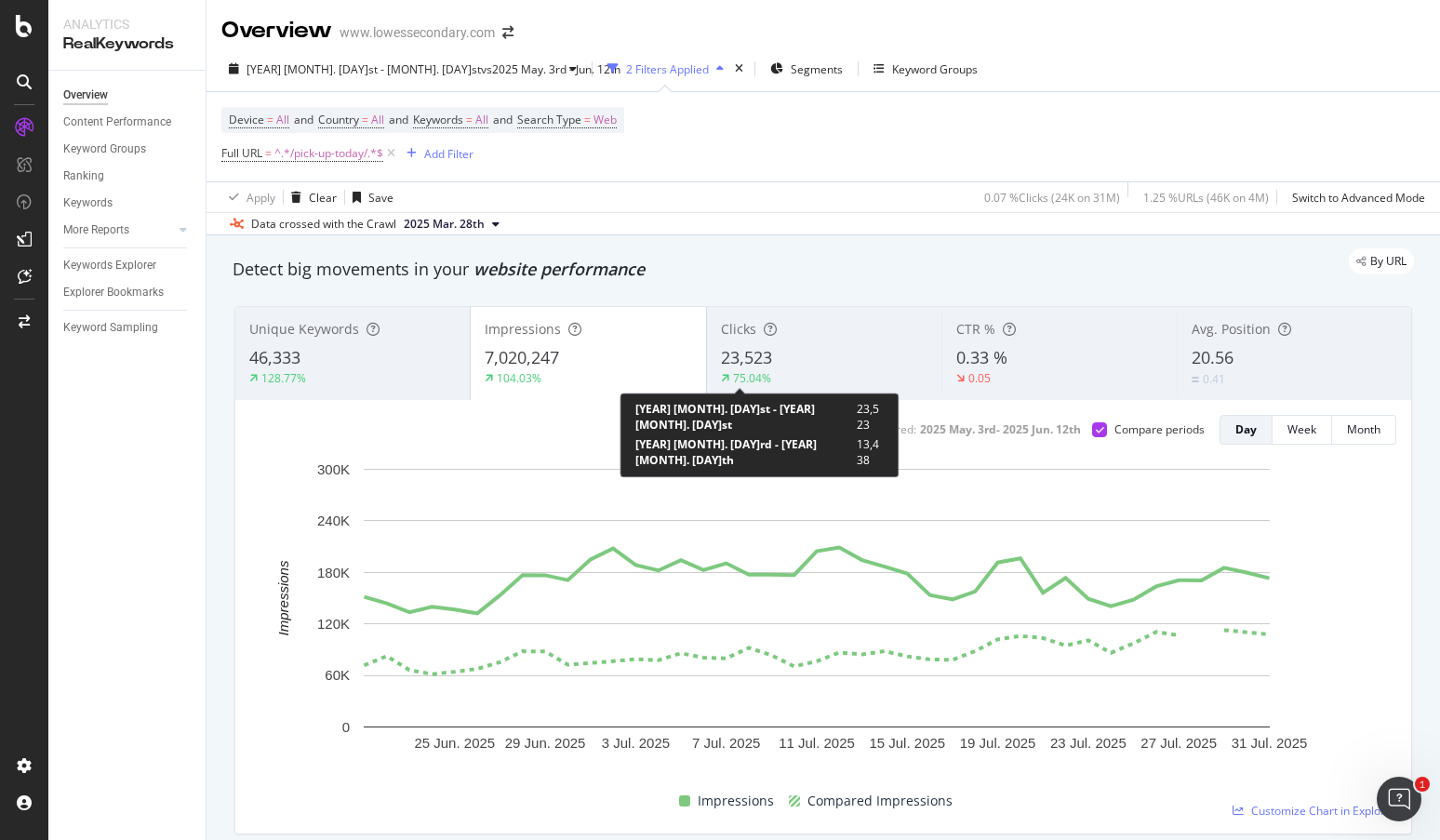 click on "75.04%" at bounding box center [752, 378] 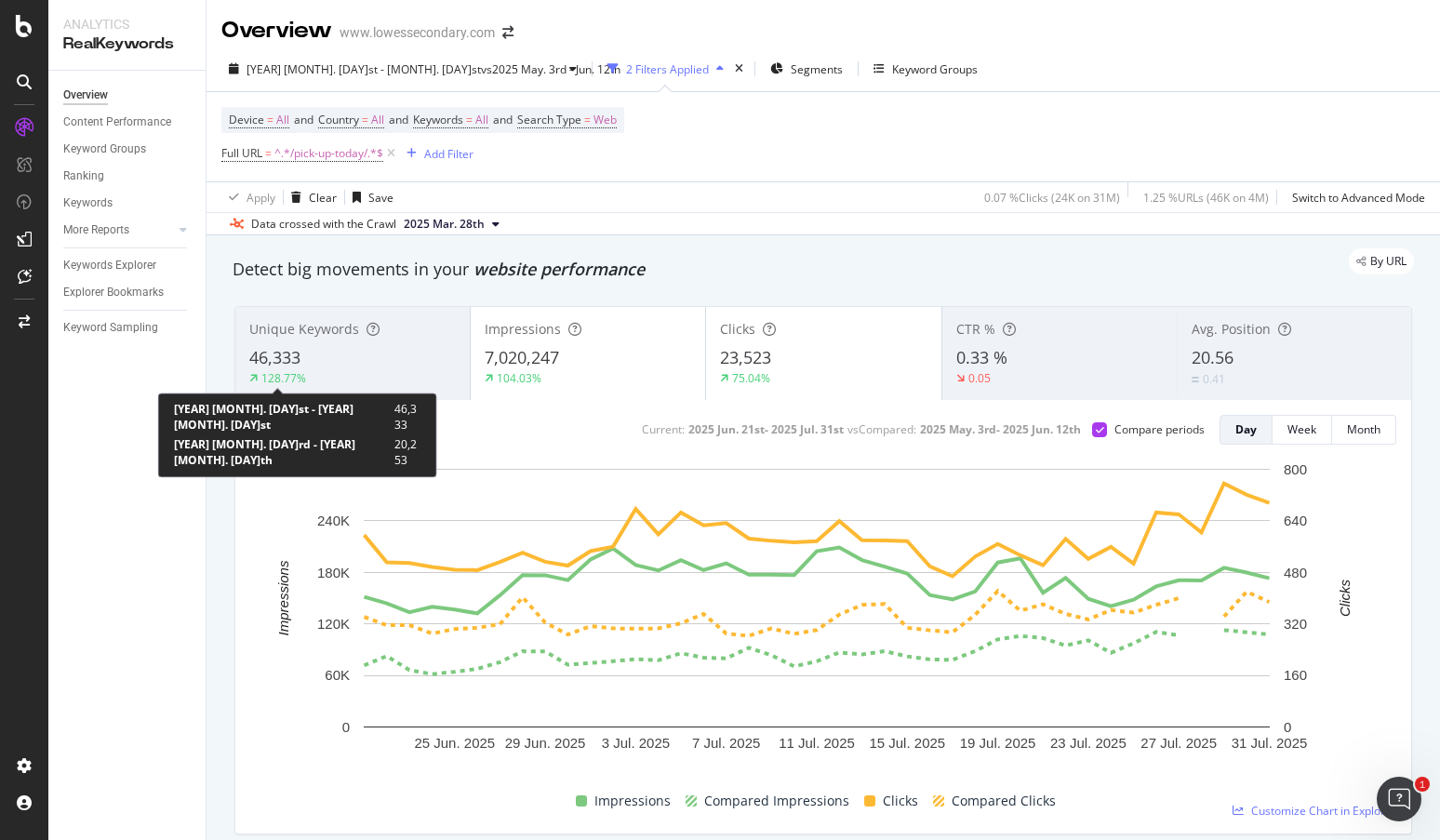 click on "128.77%" at bounding box center (284, 378) 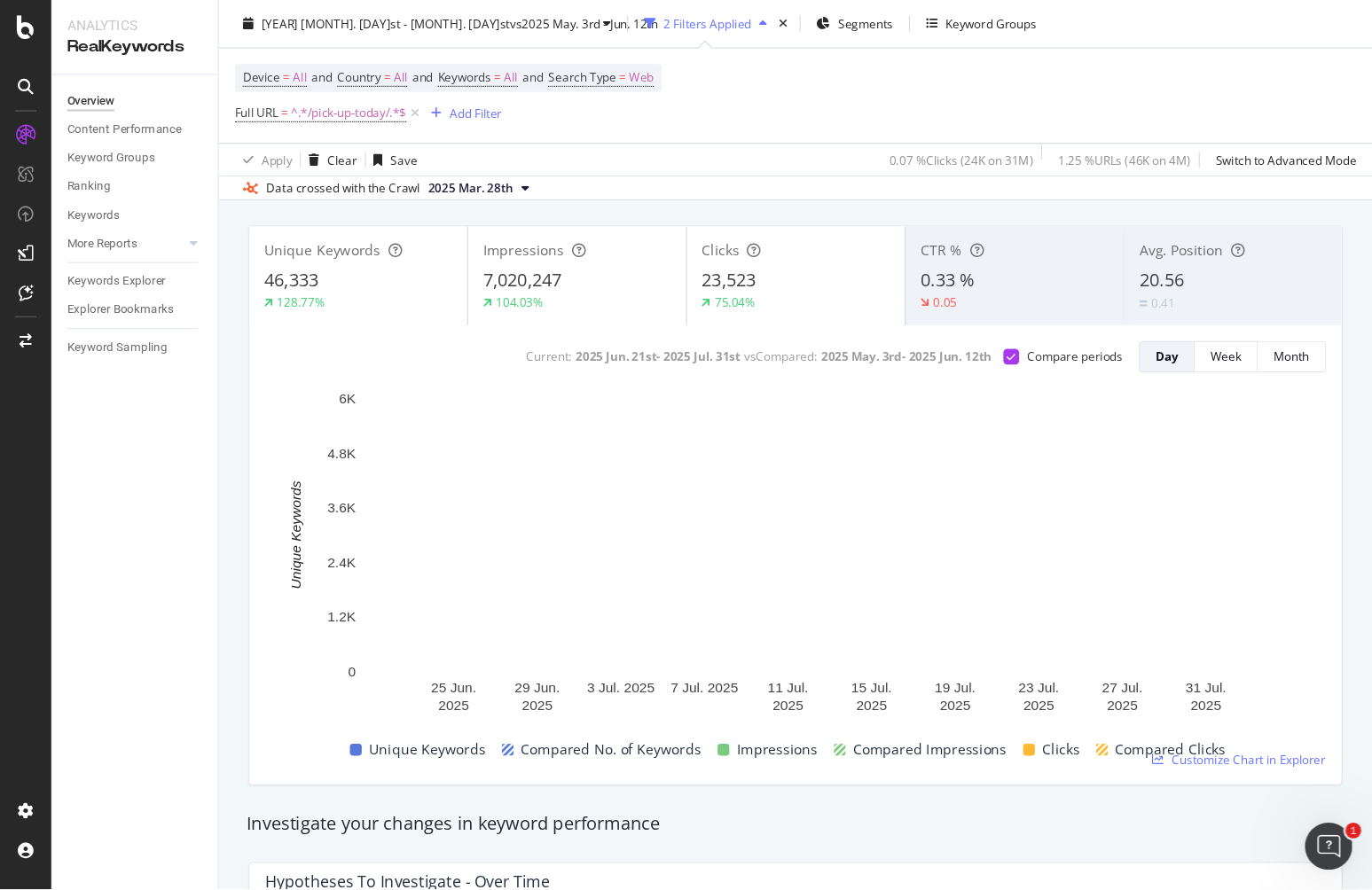 scroll, scrollTop: 0, scrollLeft: 0, axis: both 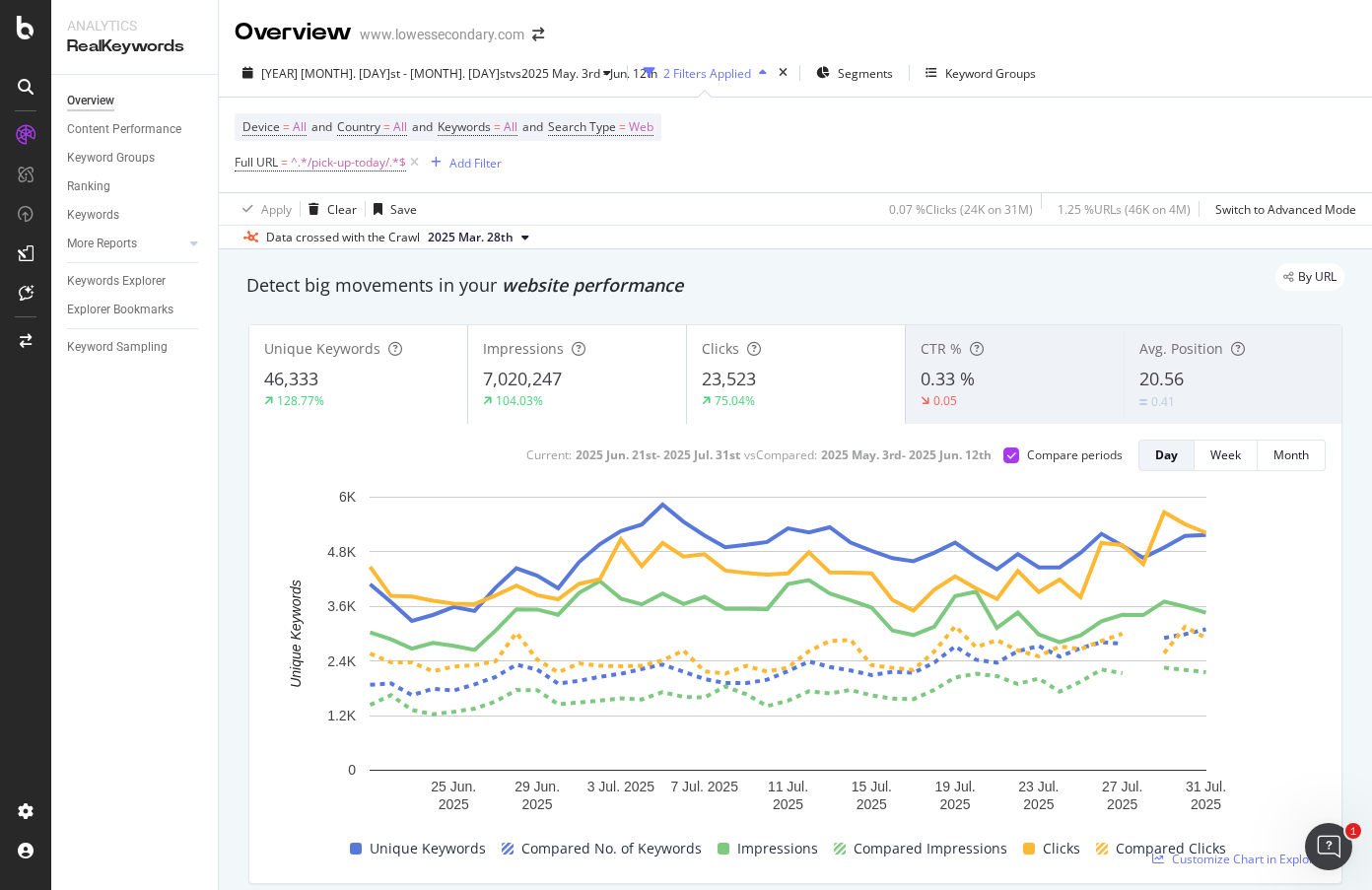 click on "Device   =     All  and  Country   =     All  and  Keywords   =     All  and  Search Type   =     Web Full URL   =     ^.*/pick-up-today/.*$ Add Filter" at bounding box center (795, 145) 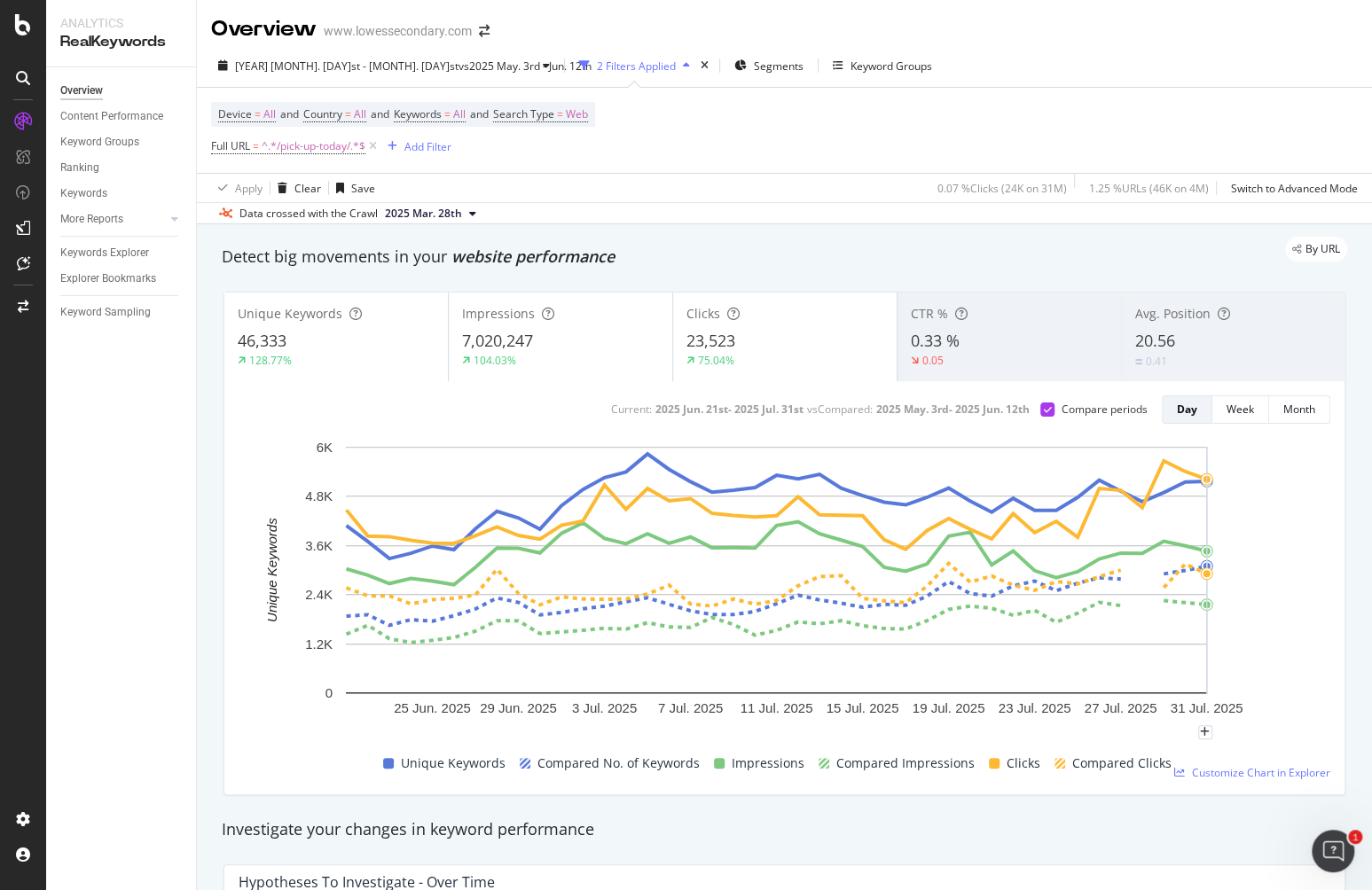 click on "Device   =     All  and  Country   =     All  and  Keywords   =     All  and  Search Type   =     Web Full URL   =     ^.*/pick-up-today/.*$ Add Filter" at bounding box center (784, 130) 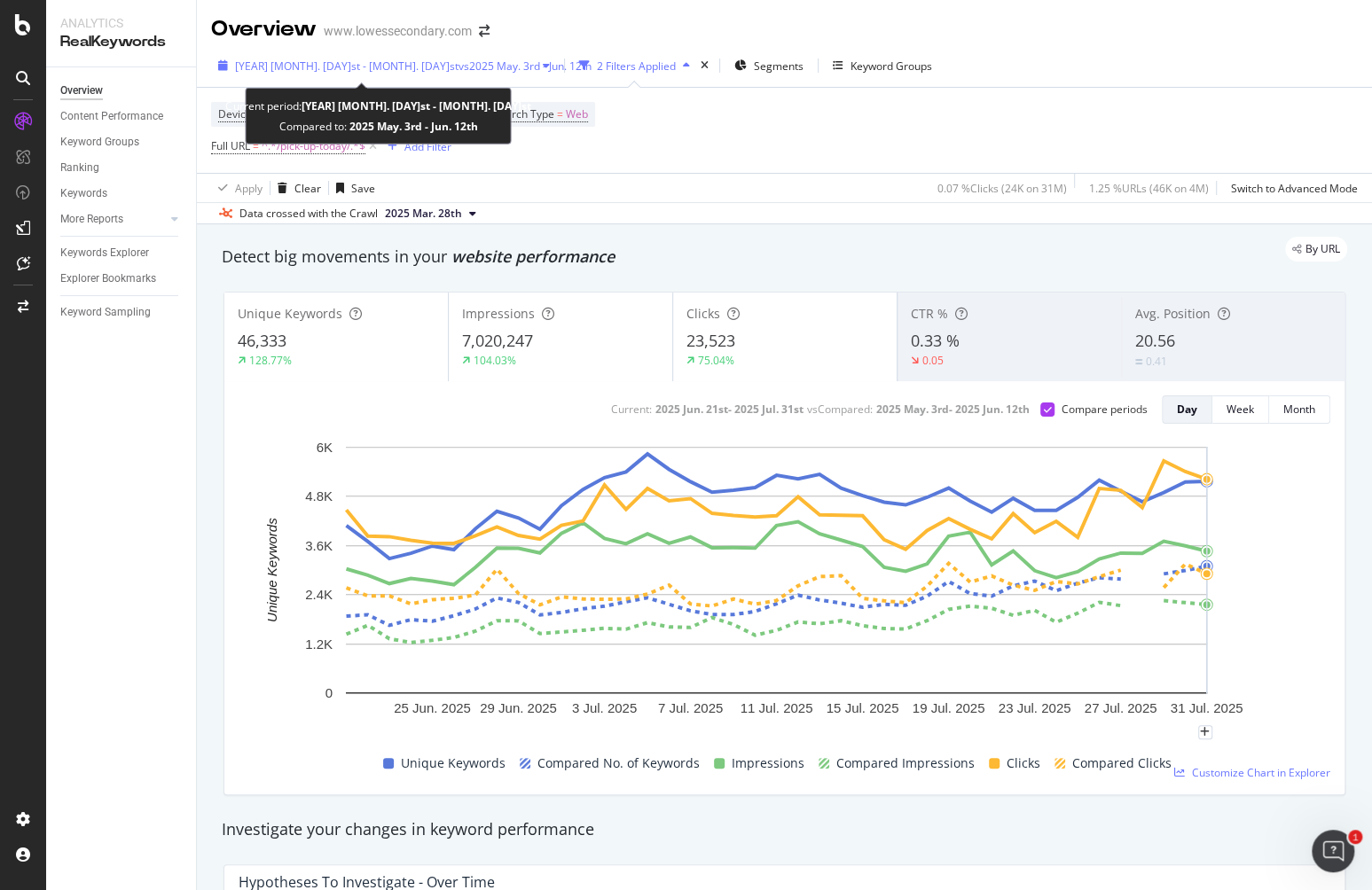 click on "[YEAR] [MONTH]. [DAY]st - [MONTH]. [DAY]st" at bounding box center [347, 66] 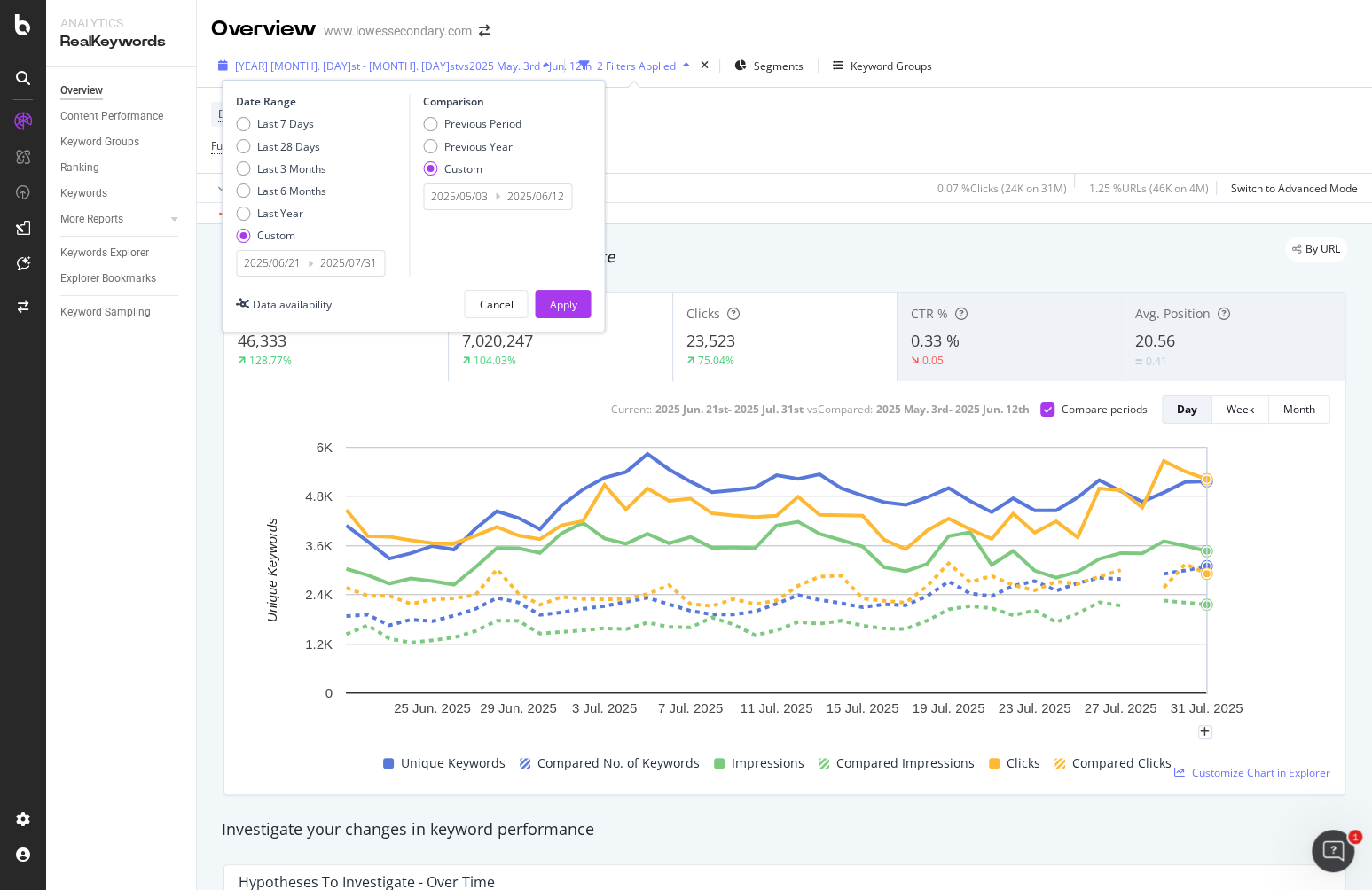 click on "[YEAR] [MONTH]. [DAY]st - [MONTH]. [DAY]st" at bounding box center (347, 66) 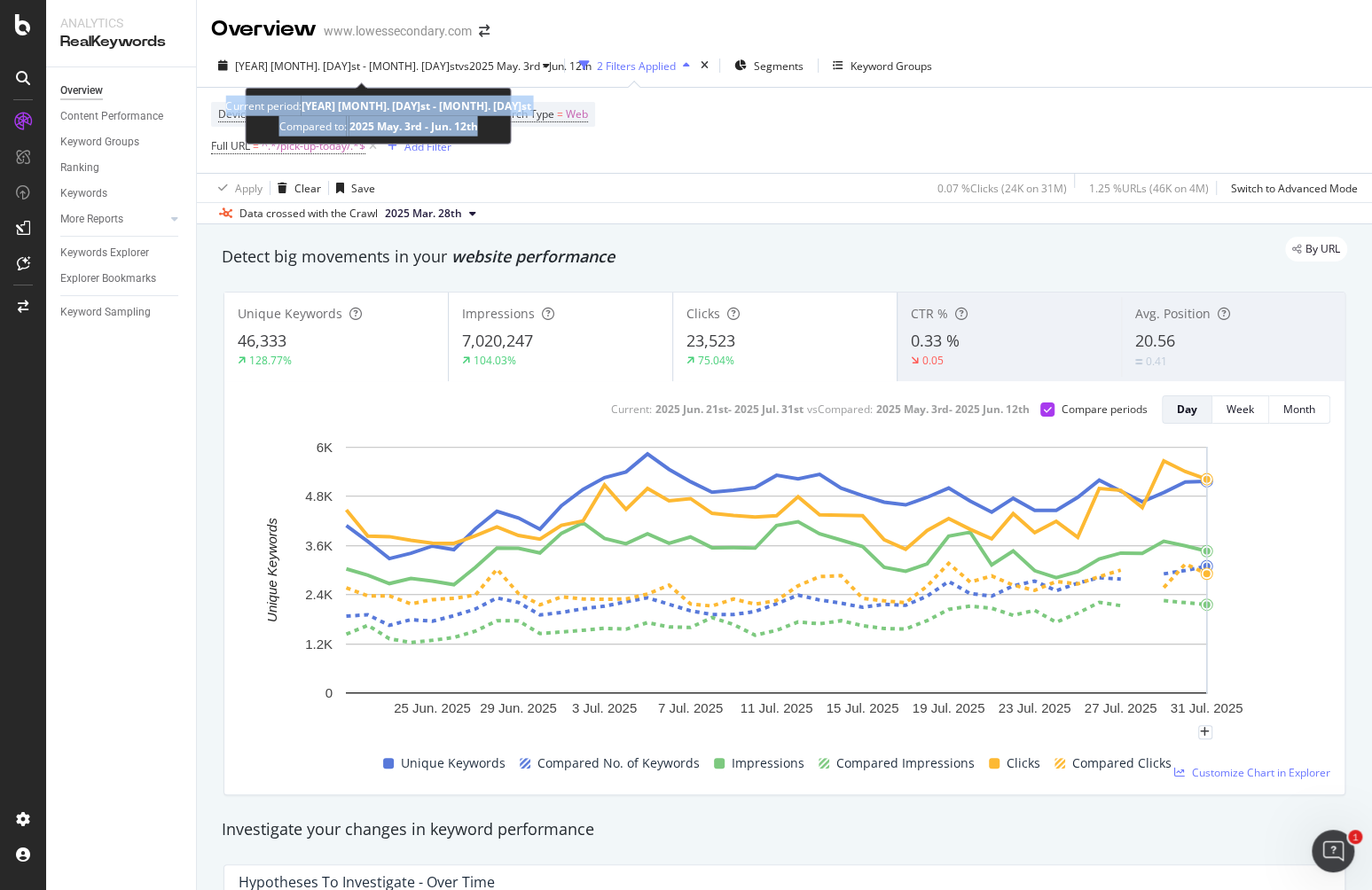 drag, startPoint x: 261, startPoint y: 101, endPoint x: 458, endPoint y: 123, distance: 198.22462 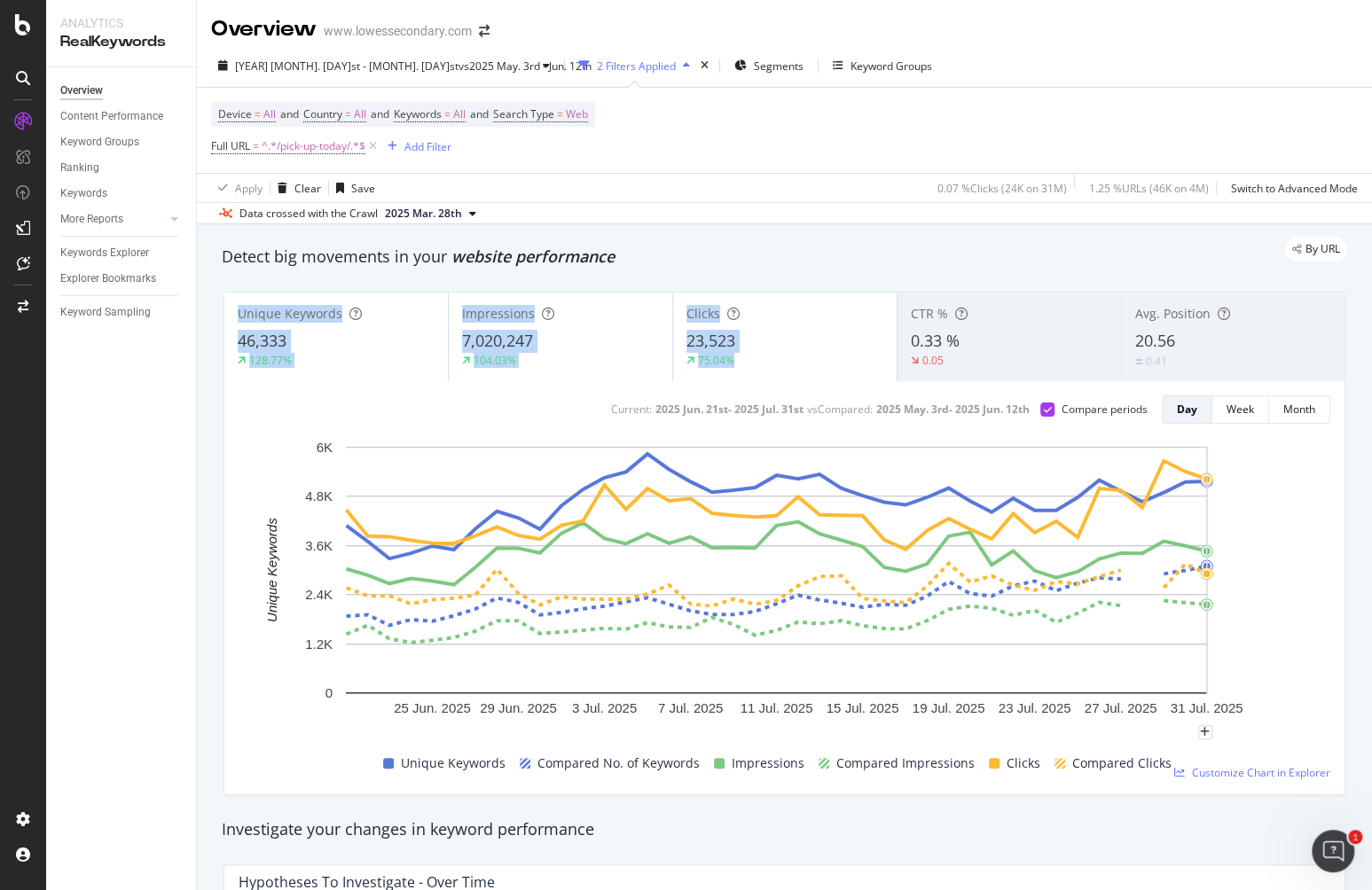 drag, startPoint x: 221, startPoint y: 306, endPoint x: 741, endPoint y: 355, distance: 522.3036 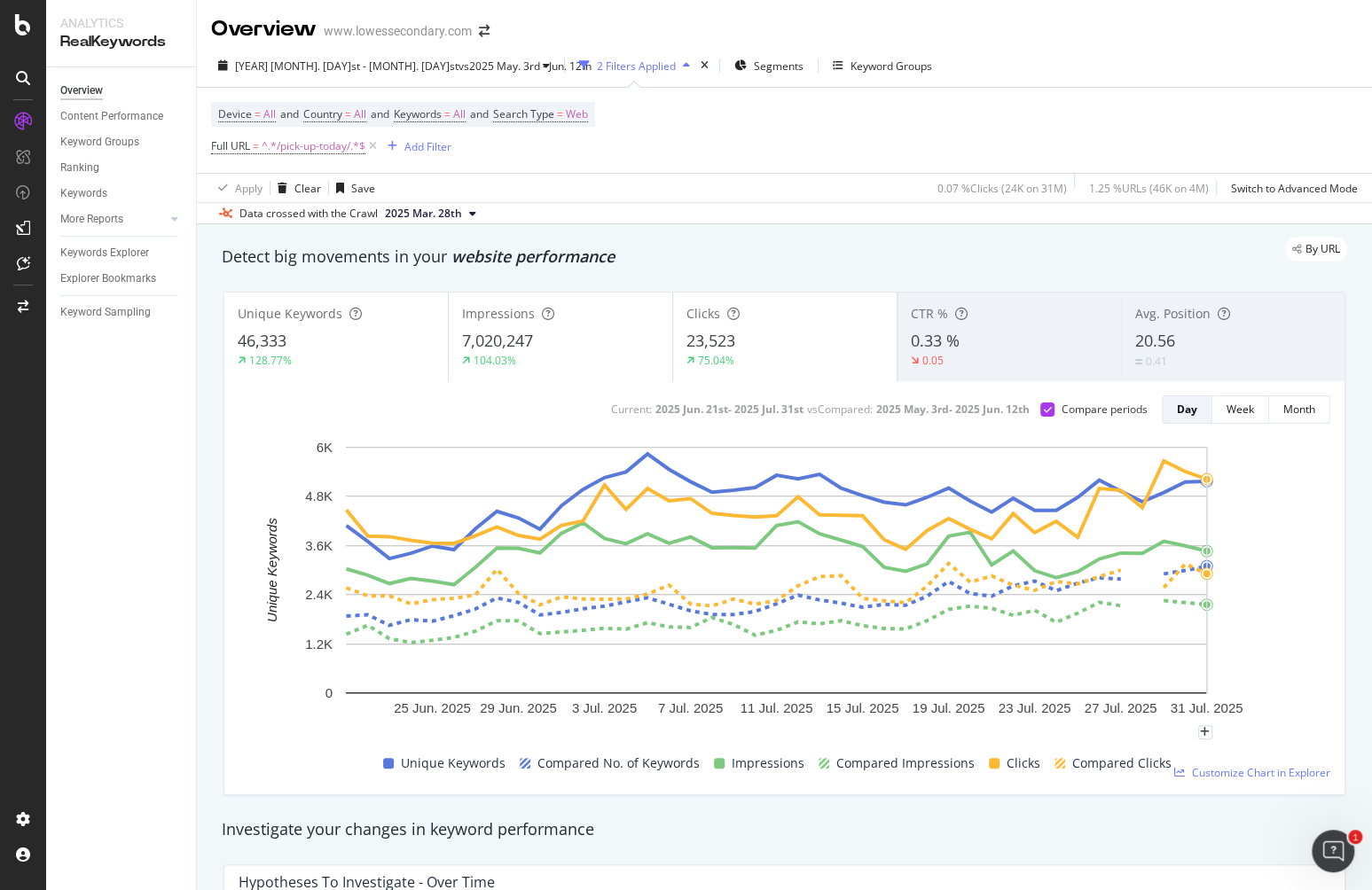 click on "Overview www.lowessecondary.com" at bounding box center (784, 22) 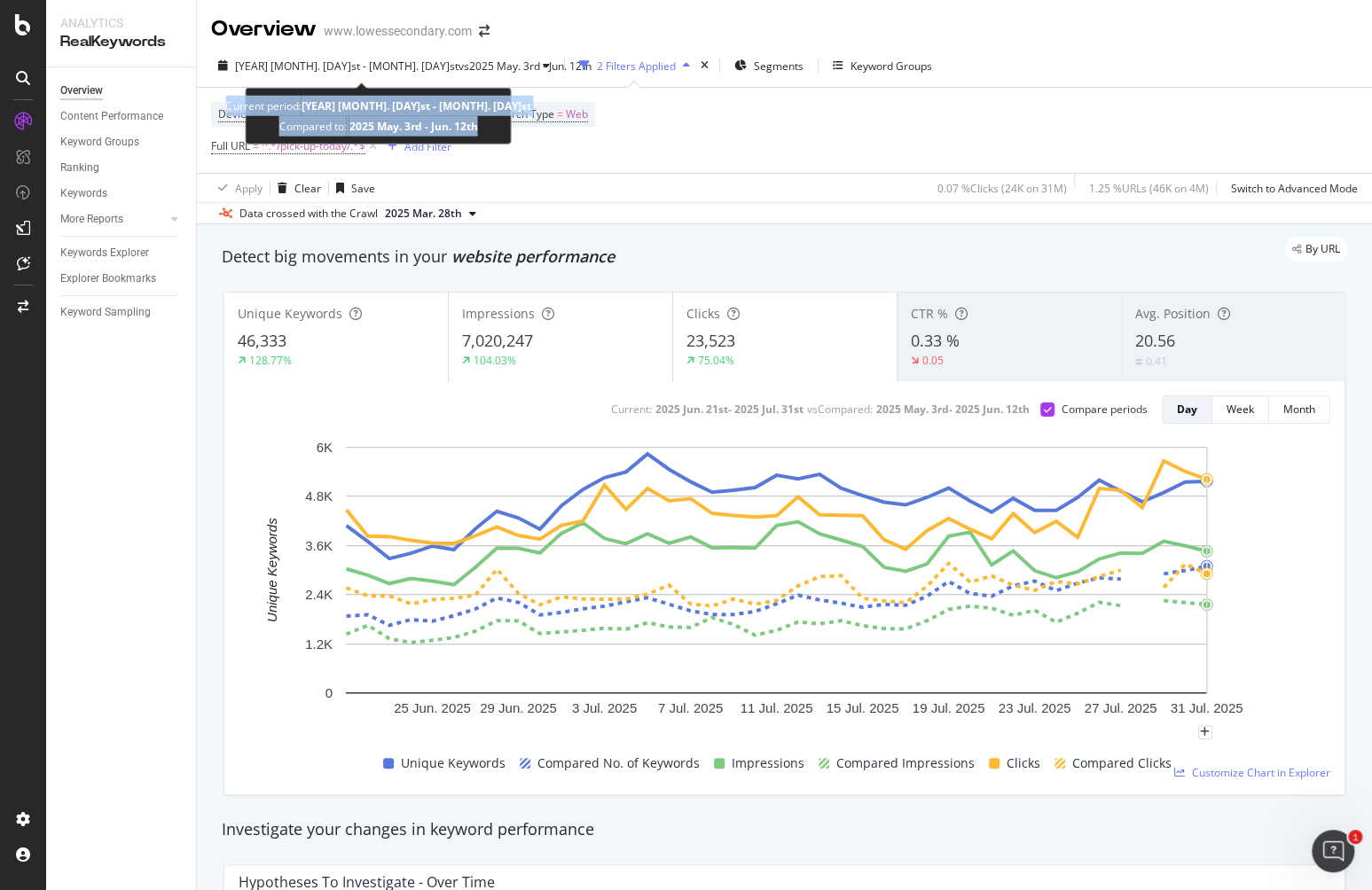 drag, startPoint x: 258, startPoint y: 104, endPoint x: 466, endPoint y: 131, distance: 209.7451 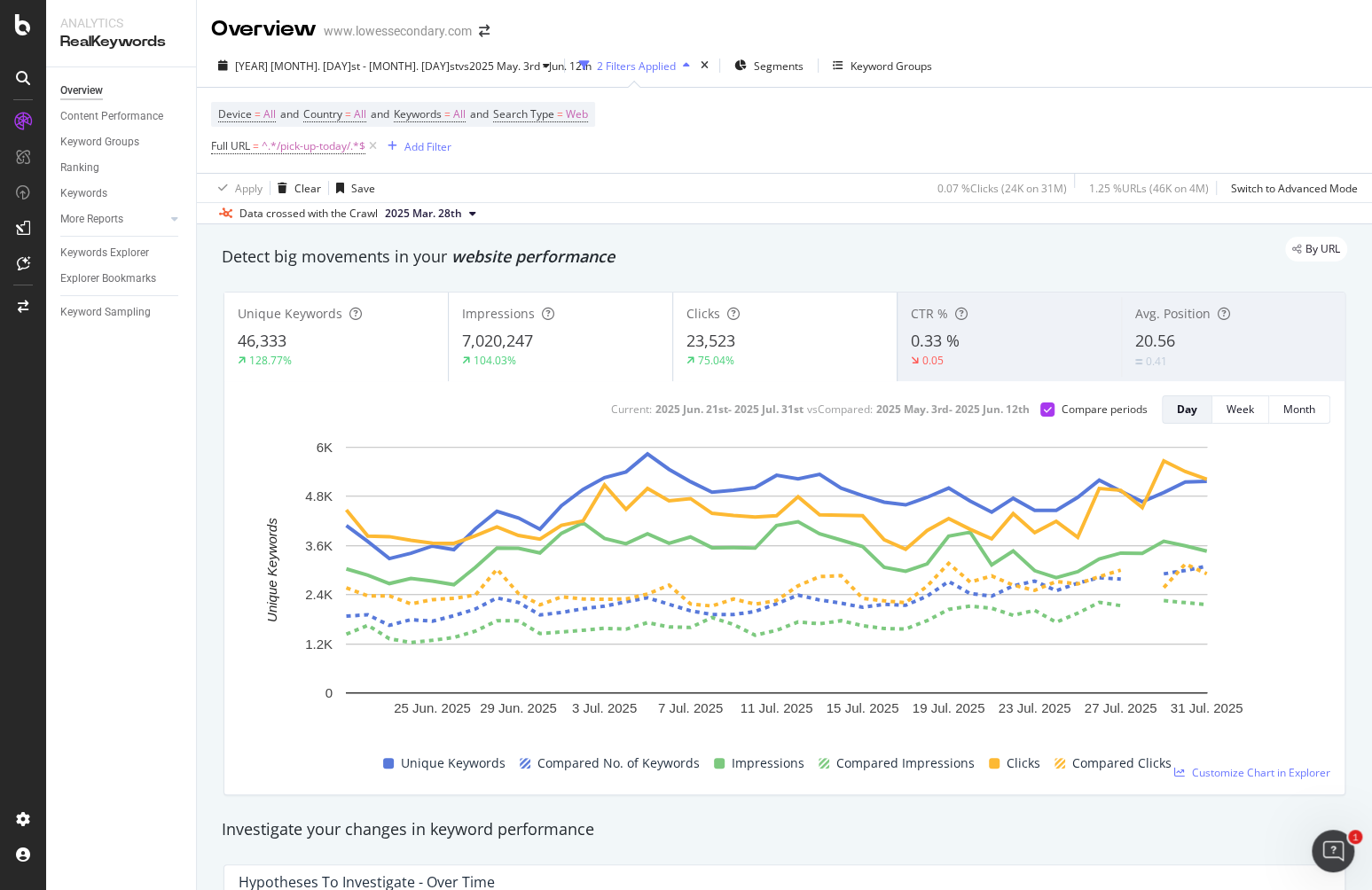 click on "Overview www.lowessecondary.com" at bounding box center (784, 22) 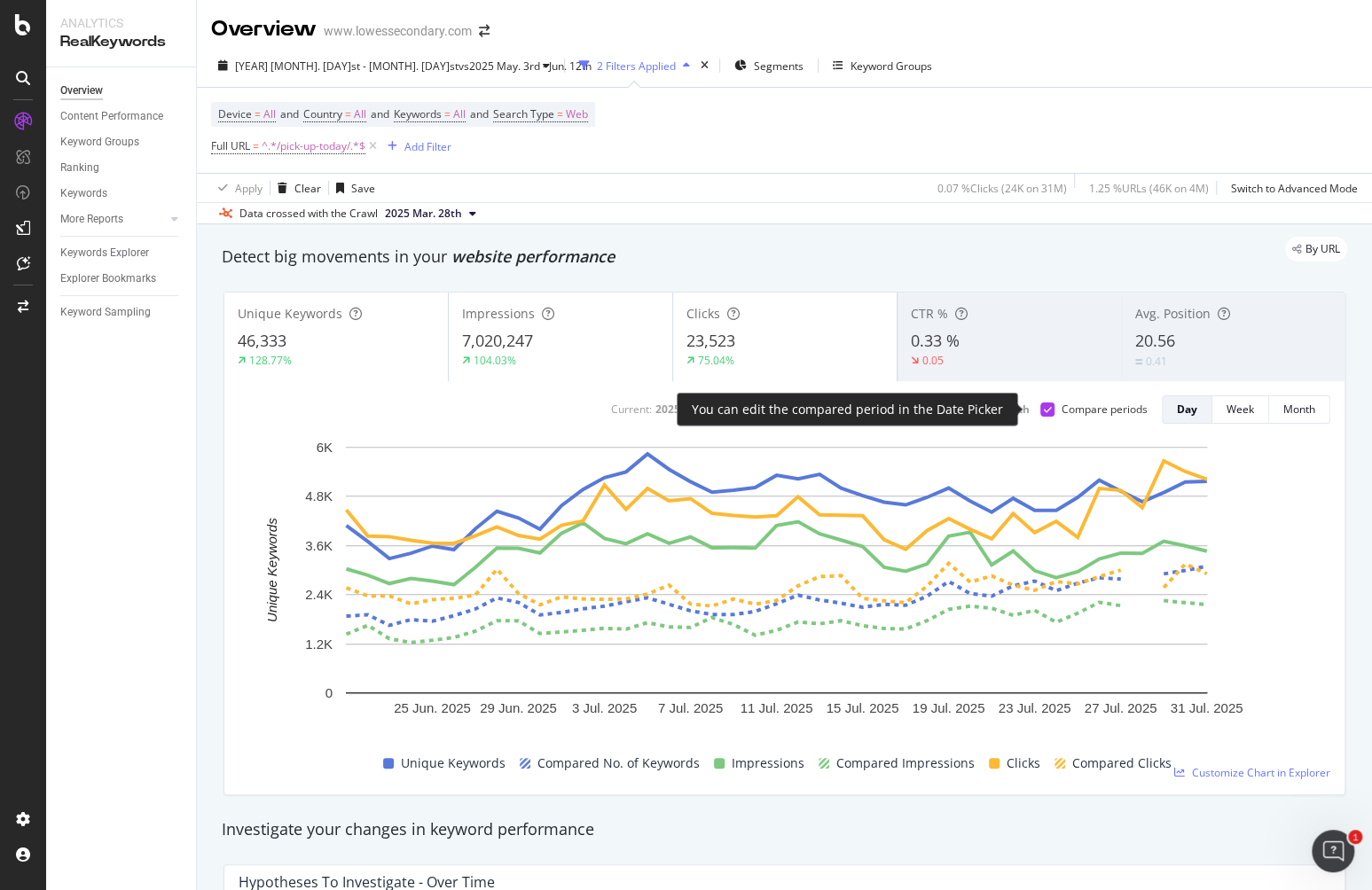 click at bounding box center (1047, 410) 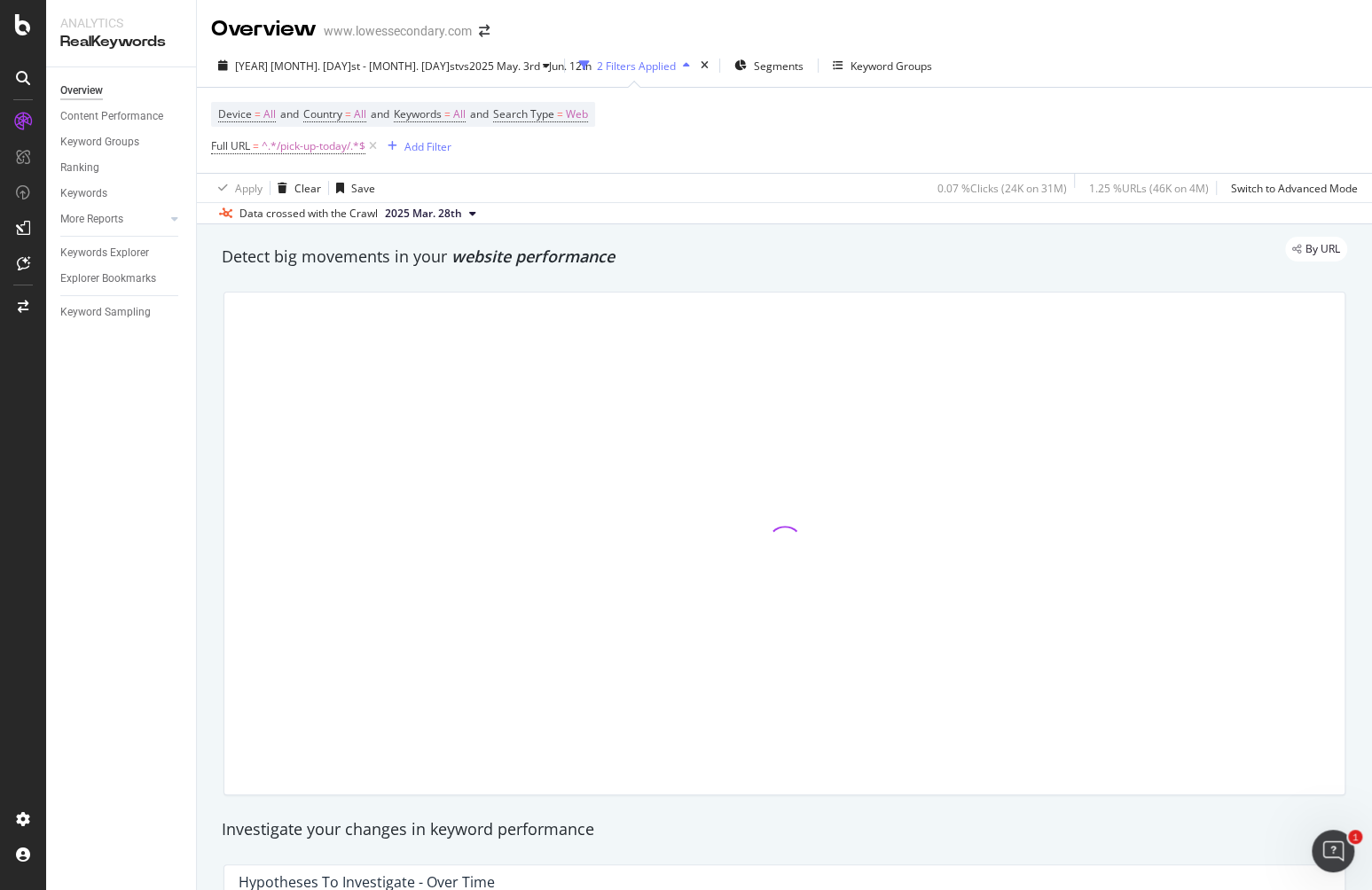 click on "[YEAR] [MONTH]. [DAY]st - [MONTH]. [DAY]st  vs  [YEAR] [MONTH]. [DAY]rd - [MONTH]. [DAY]th [NUM] Filters Applied Segments Keyword Groups" at bounding box center (784, 69) 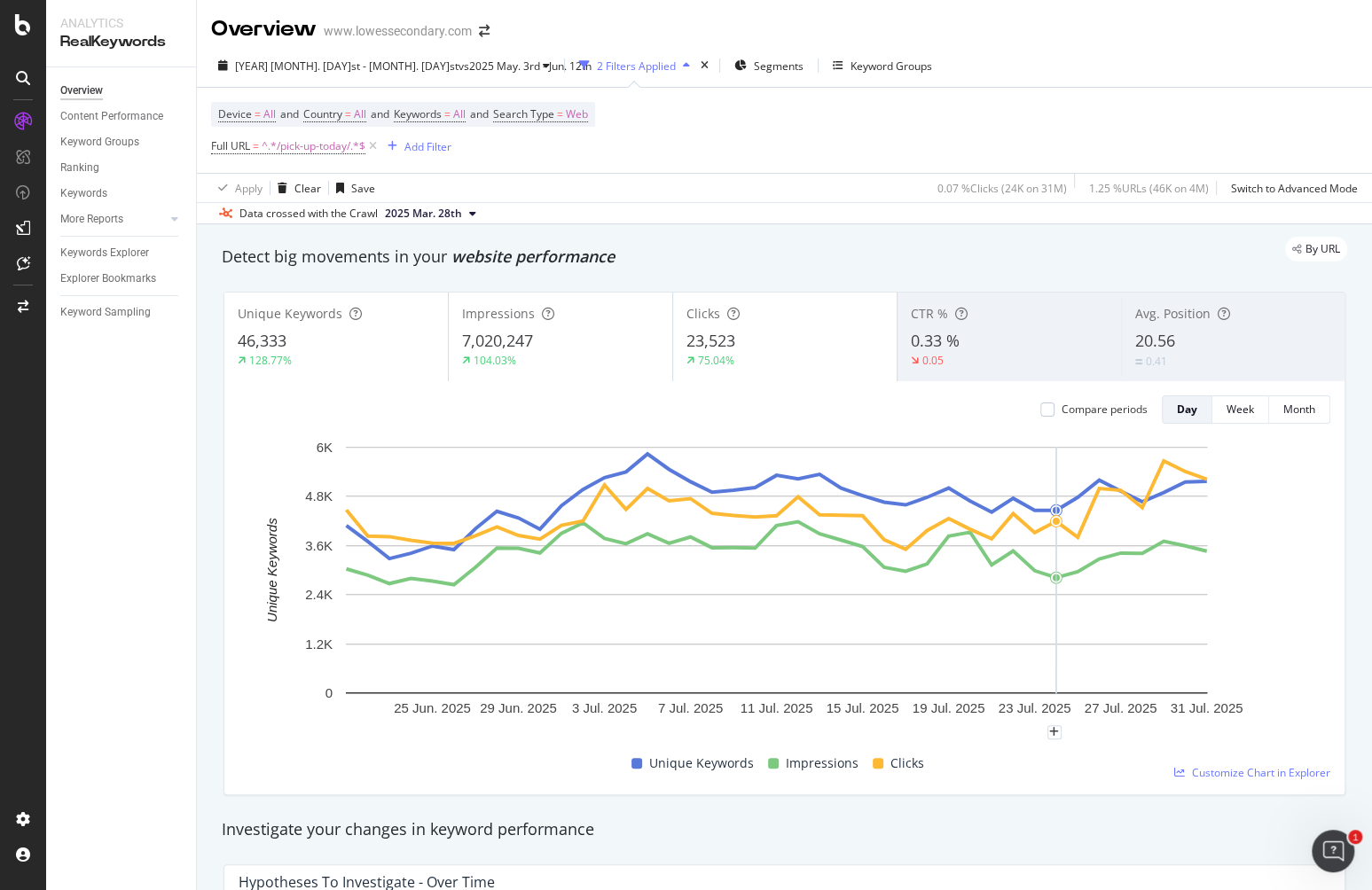 drag, startPoint x: 1211, startPoint y: 126, endPoint x: 1118, endPoint y: 125, distance: 93.00538 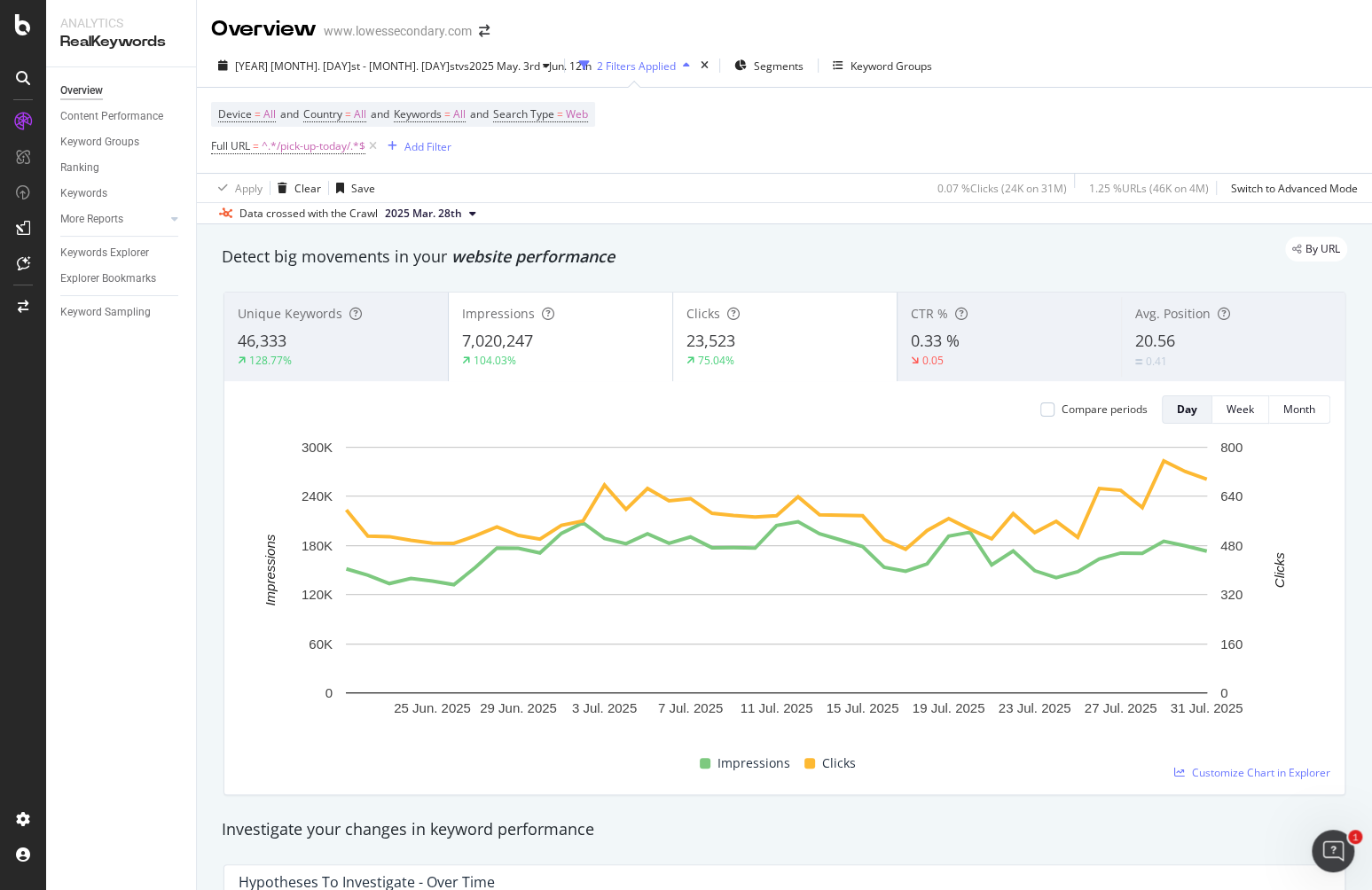click on "[YEAR] [MONTH]. [DAY]st - [MONTH]. [DAY]st  vs  [YEAR] [MONTH]. [DAY]rd - [MONTH]. [DAY]th [NUM] Filters Applied Segments Keyword Groups Device   =     All  and  Country   =     All  and  Keywords   =     All  and  Search Type   =     Web Full URL   =     ^.*/pick-up-today/.*$ Add Filter Apply Clear Save 0.07 %  Clicks ( [NUM] on [NUM]M ) 1.25 %  URLs ( [NUM] on [NUM]M ) Switch to Advanced Mode Data crossed with the Crawl [YEAR] [MONTH]. [DAY]th" at bounding box center [784, 134] 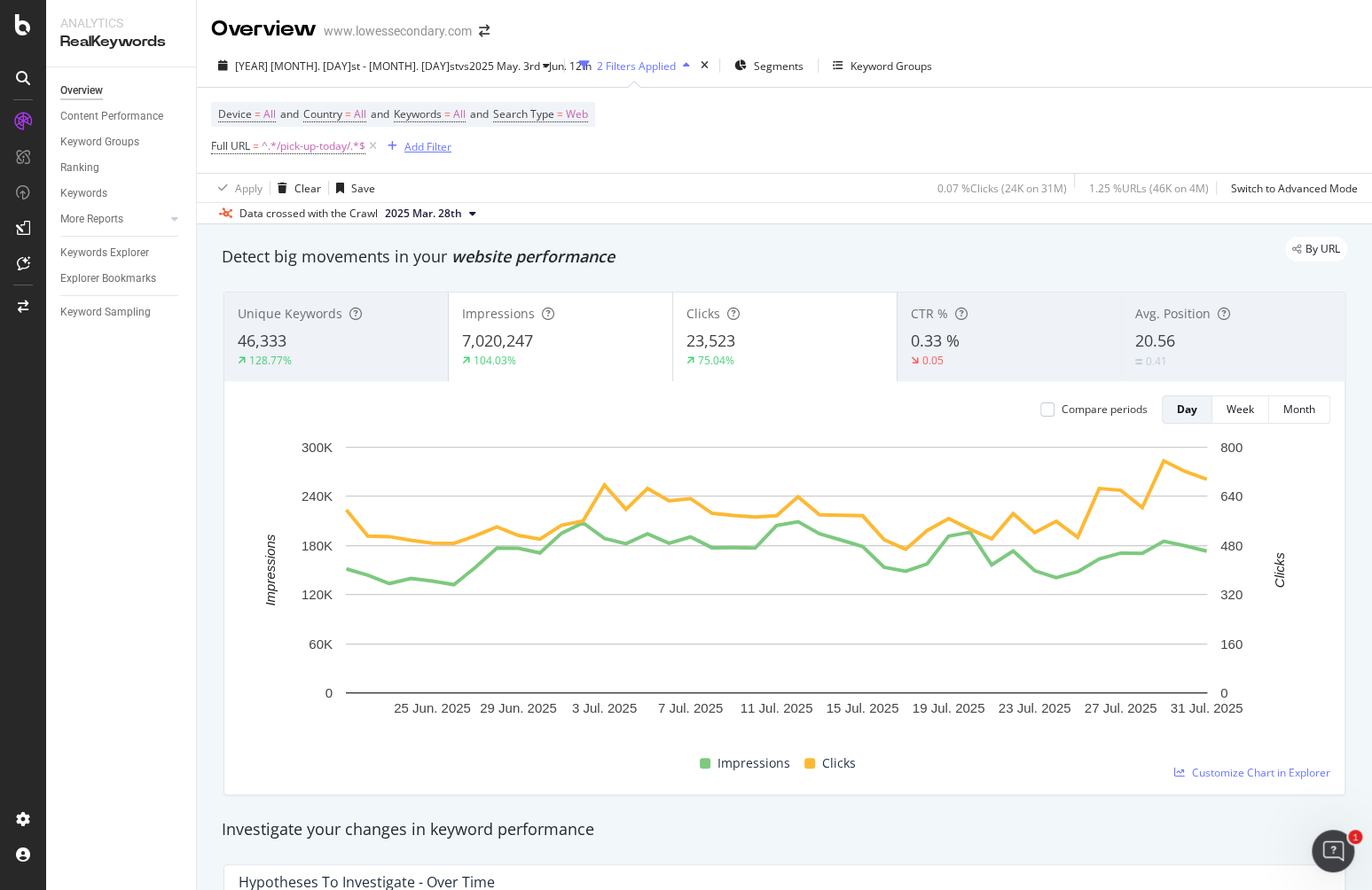 click on "Add Filter" at bounding box center (427, 146) 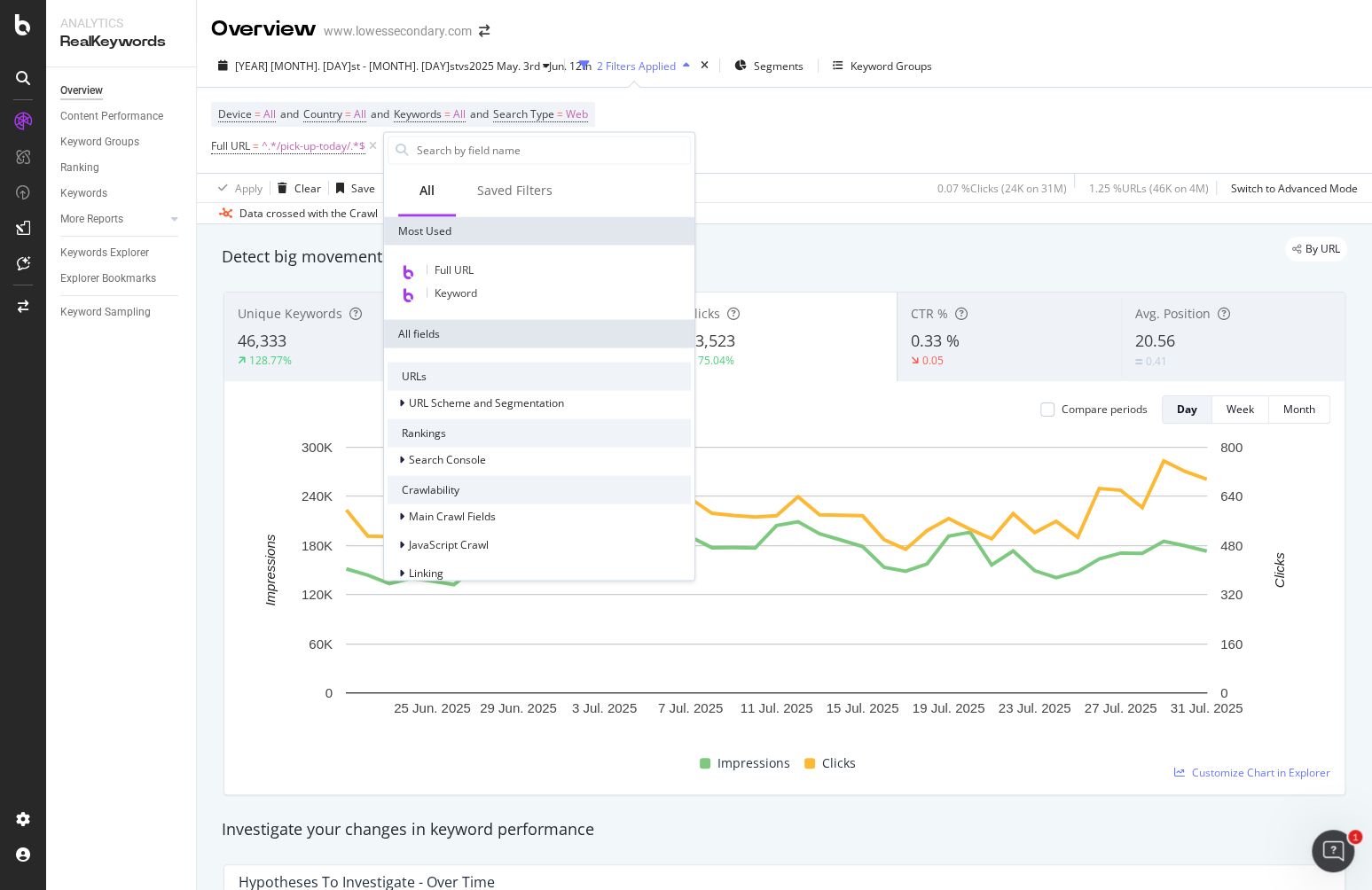 click on "Overview www.lowessecondary.com" at bounding box center [784, 22] 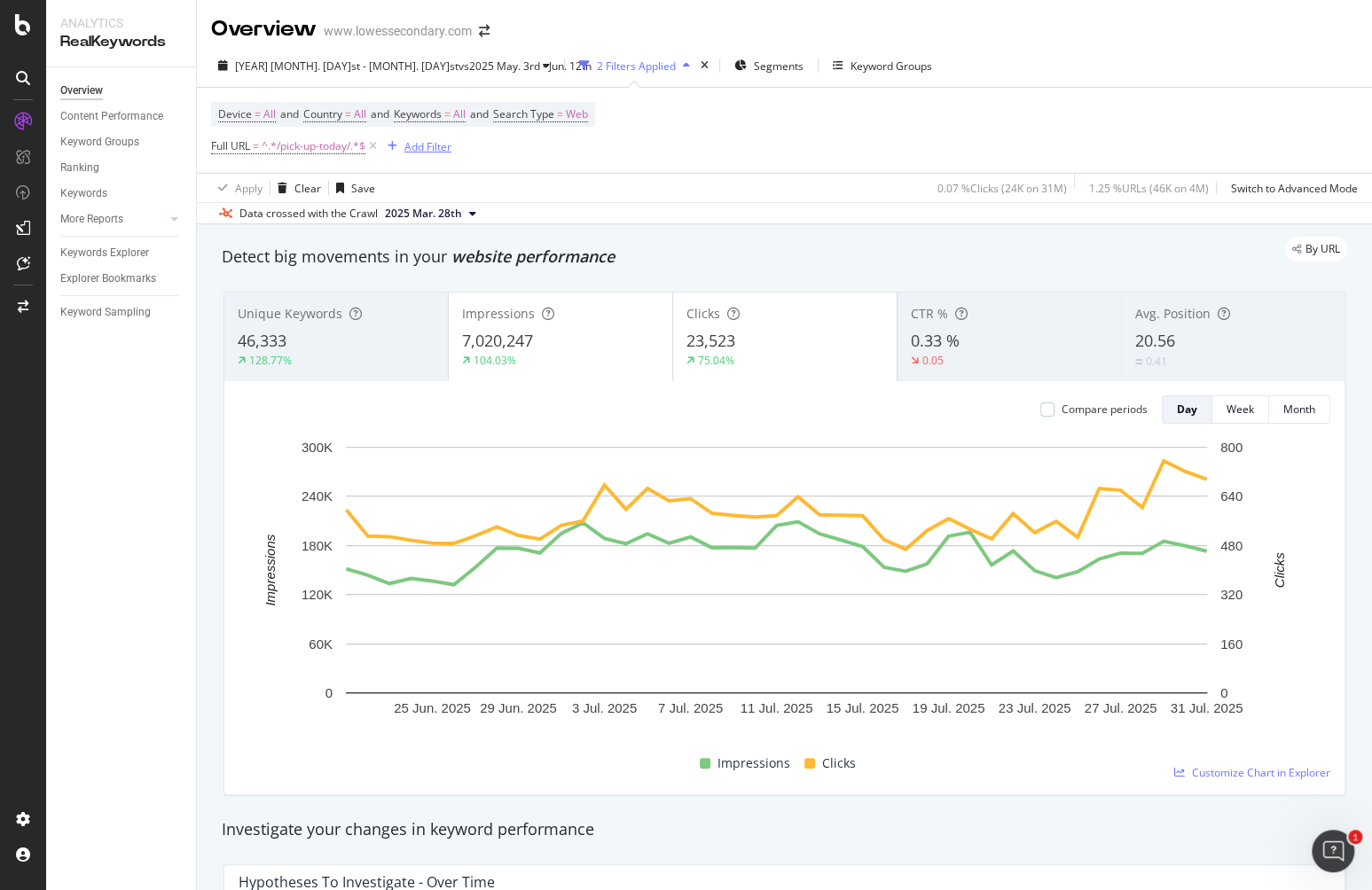 click on "Add Filter" at bounding box center [427, 146] 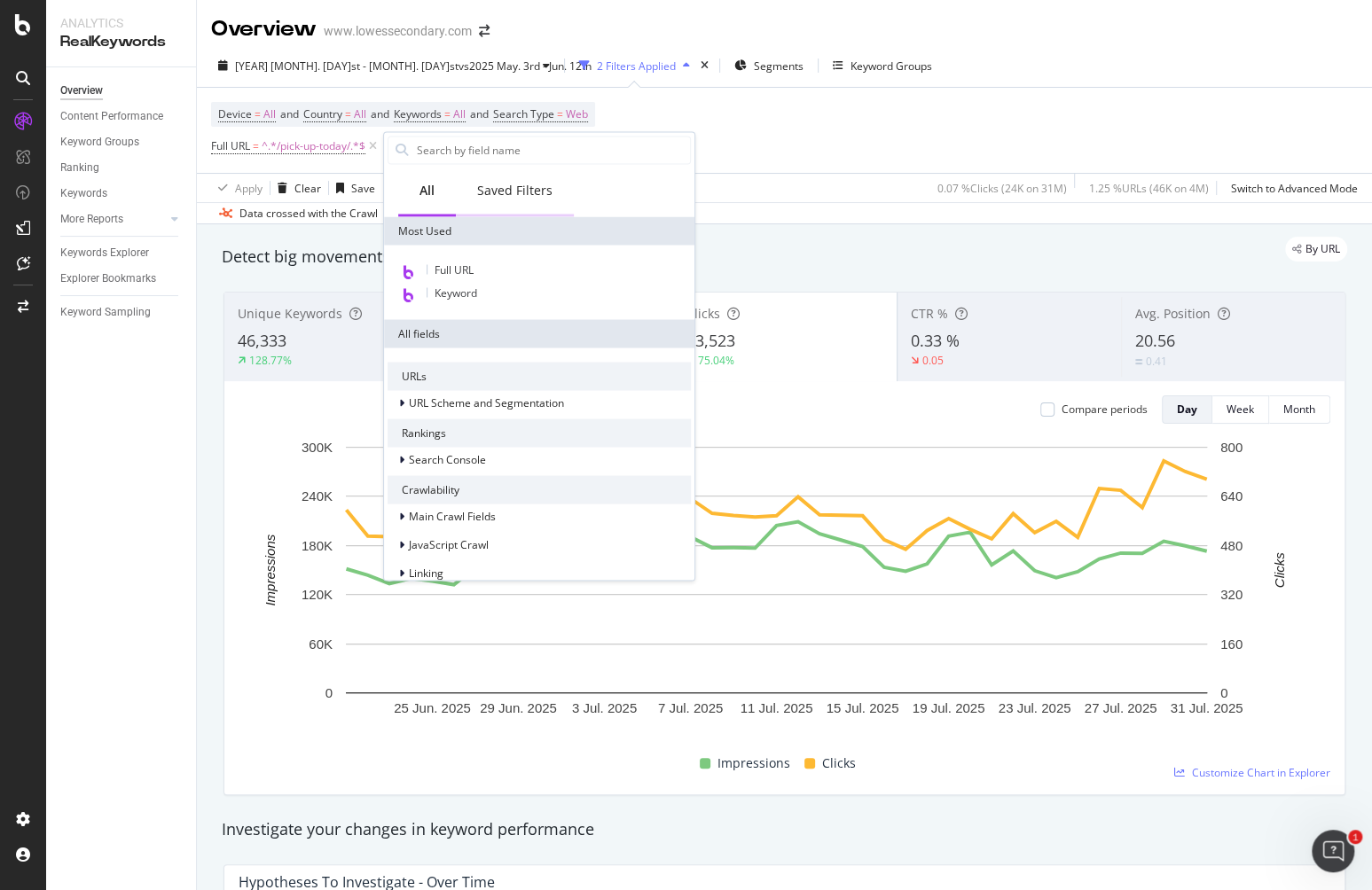click on "Saved Filters" at bounding box center [514, 191] 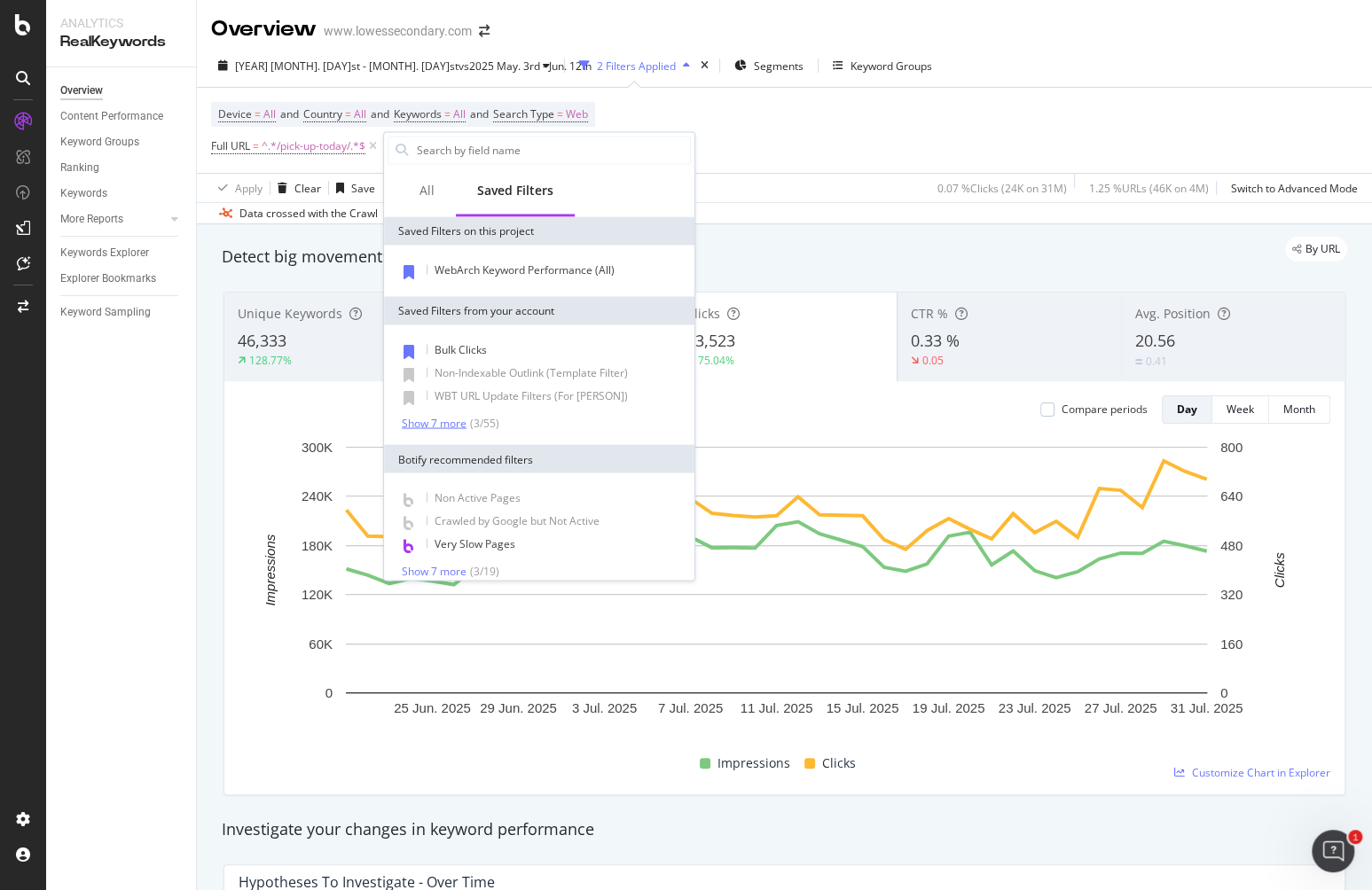 click on "Show 7 more ( 3 / 55 )" at bounding box center [451, 422] 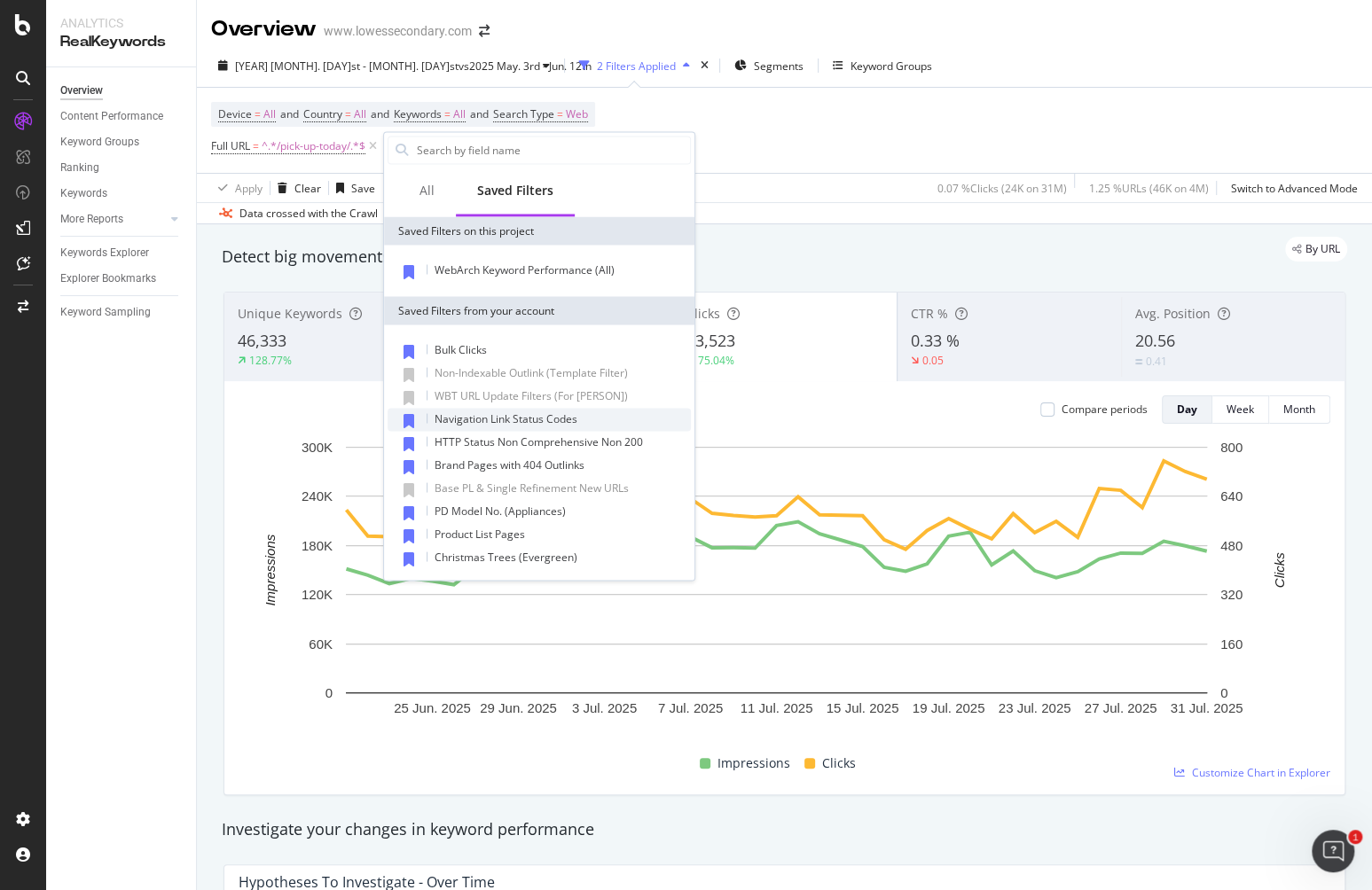 click on "Navigation Link Status Codes" at bounding box center [539, 419] 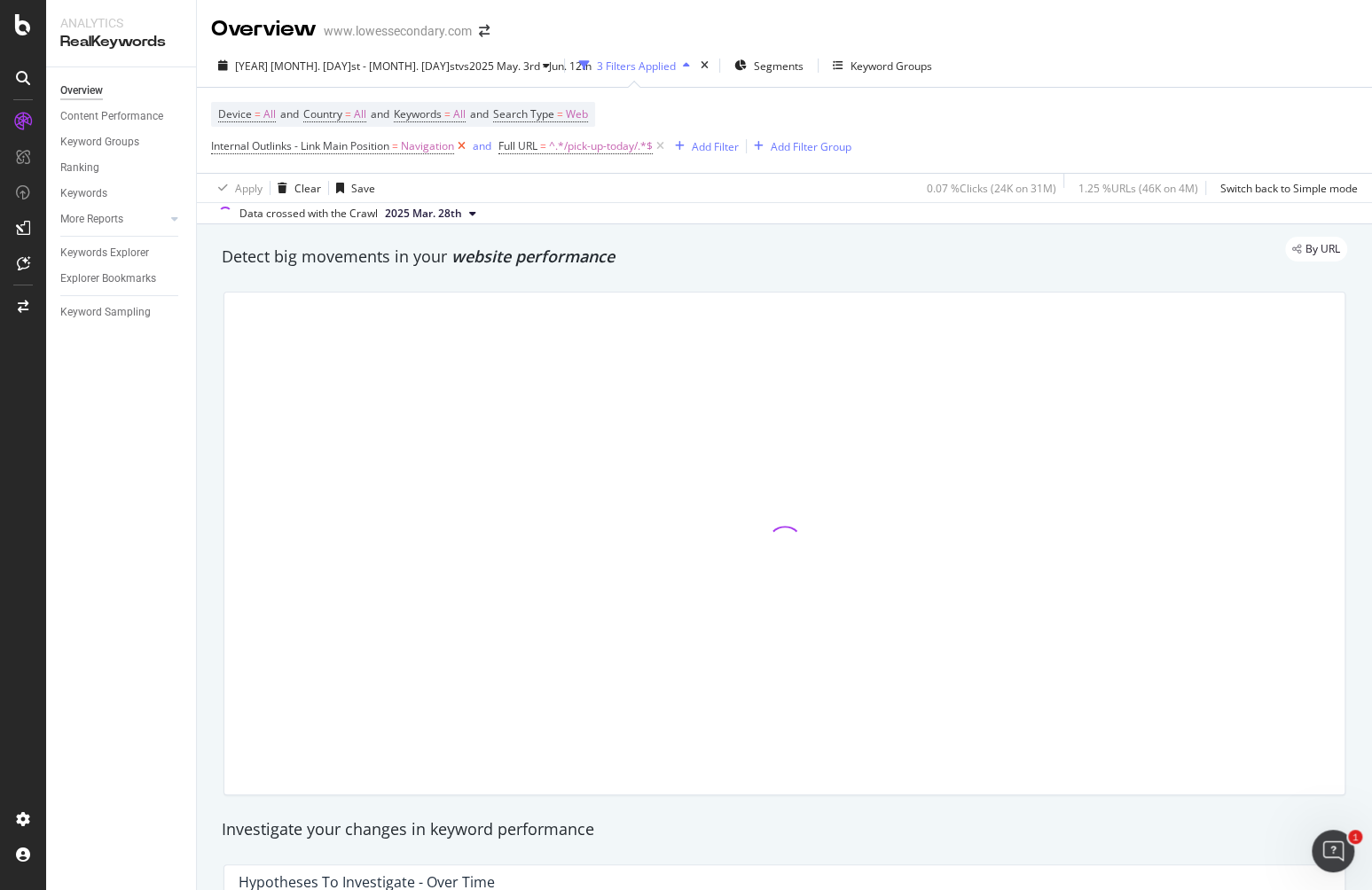 click at bounding box center [461, 146] 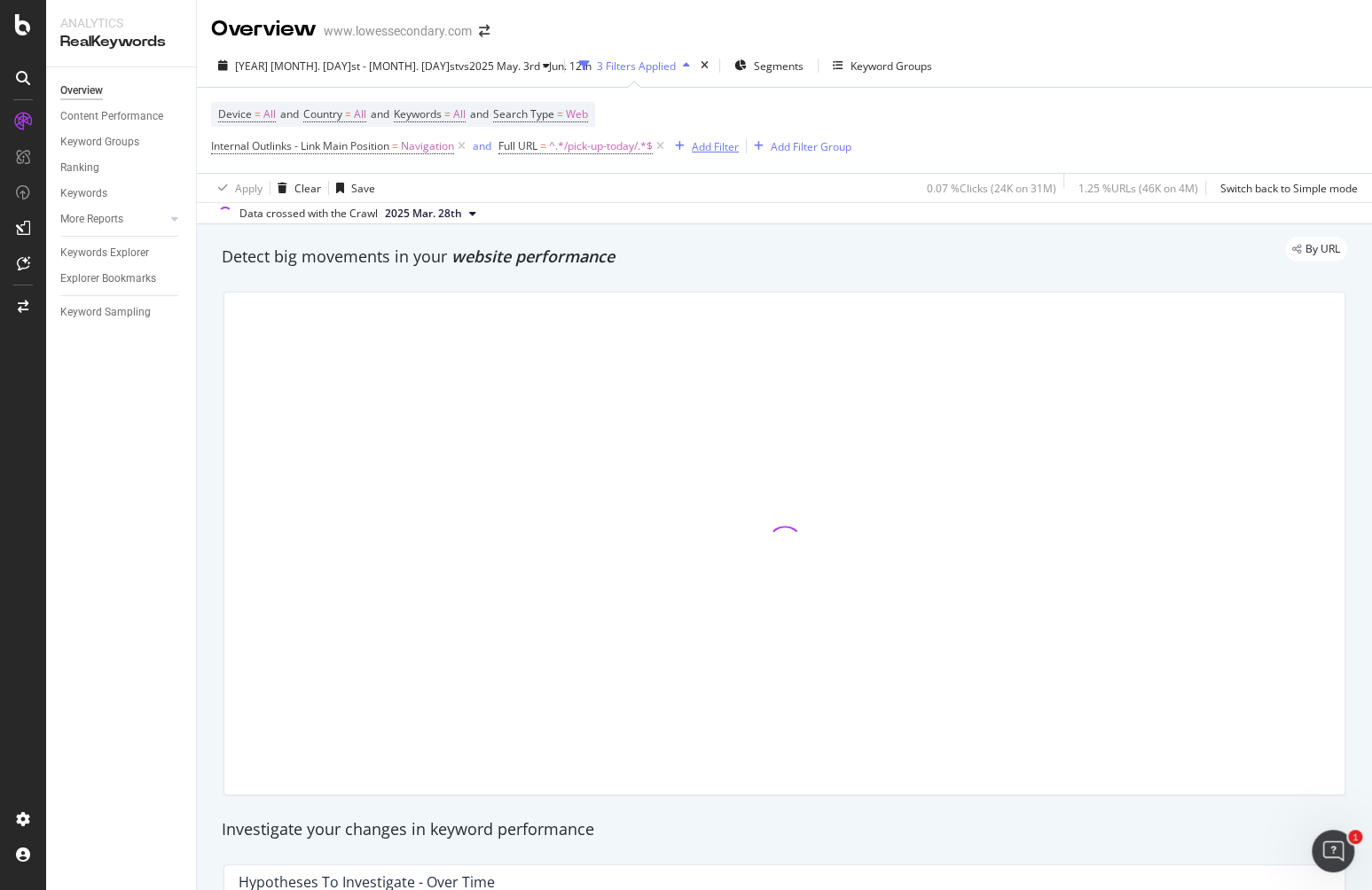 click on "Add Filter" at bounding box center [715, 146] 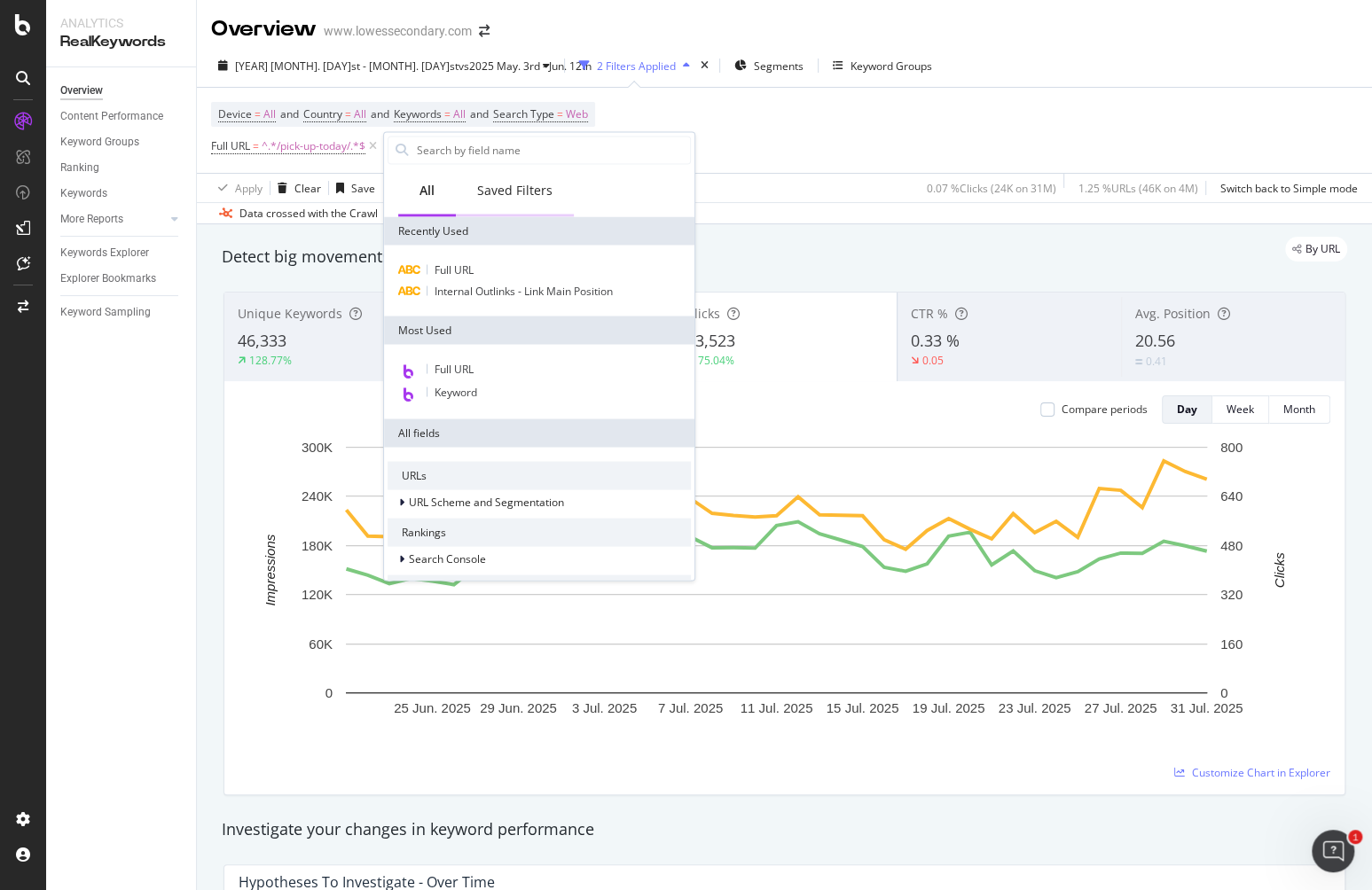 click on "Saved Filters" at bounding box center [514, 191] 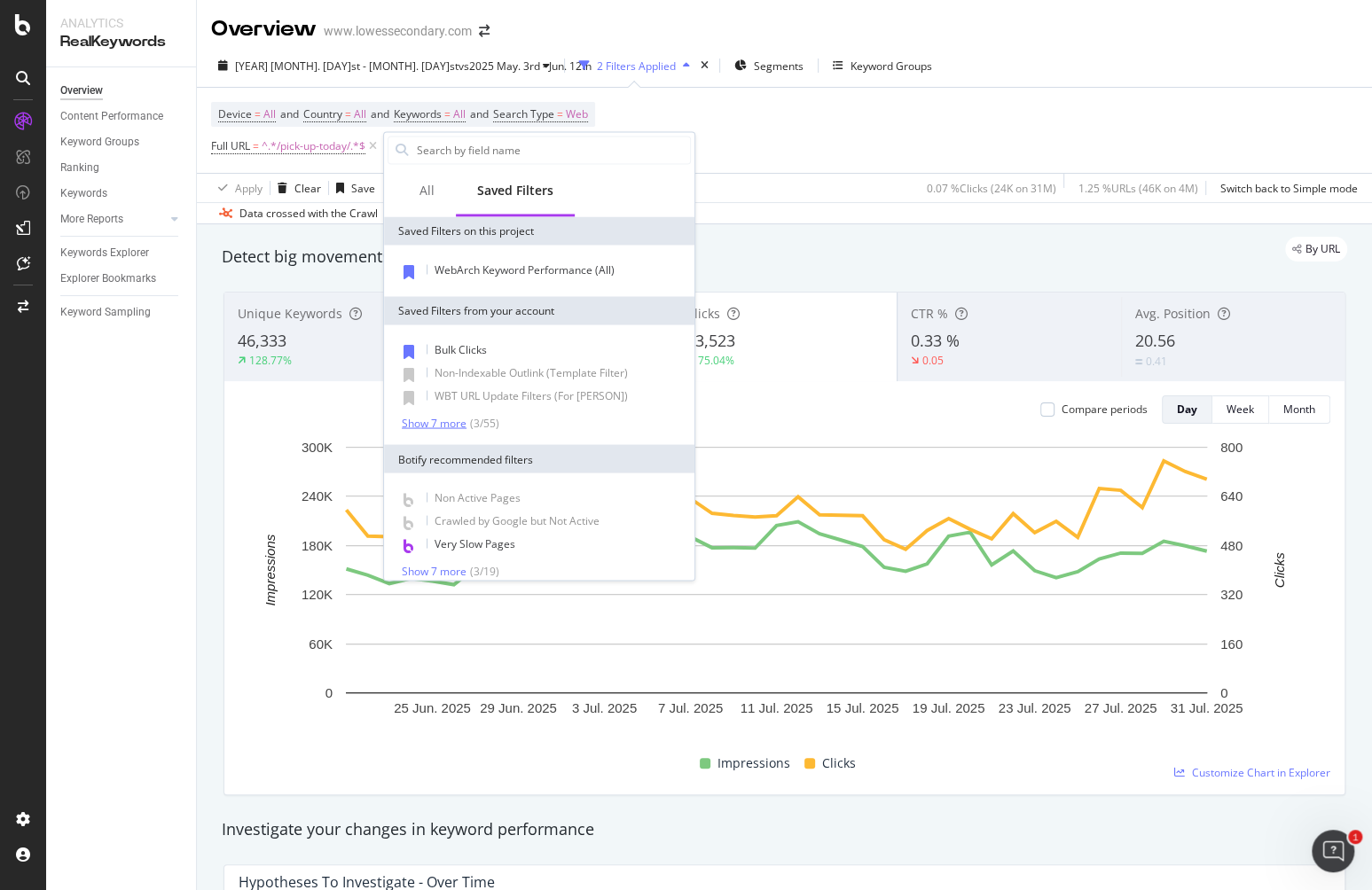 click on "Show 7 more" at bounding box center (434, 423) 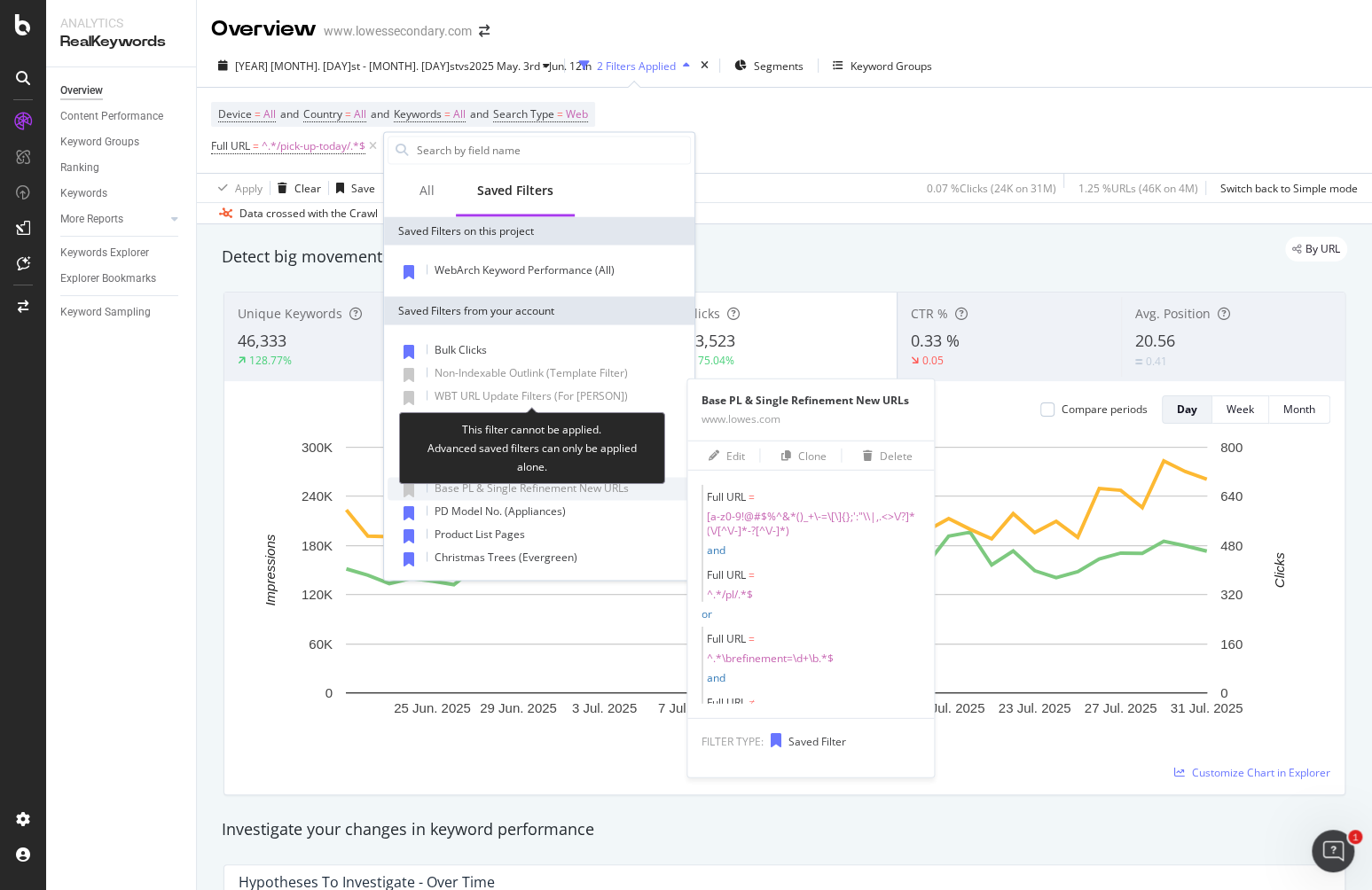 scroll, scrollTop: 98, scrollLeft: 0, axis: vertical 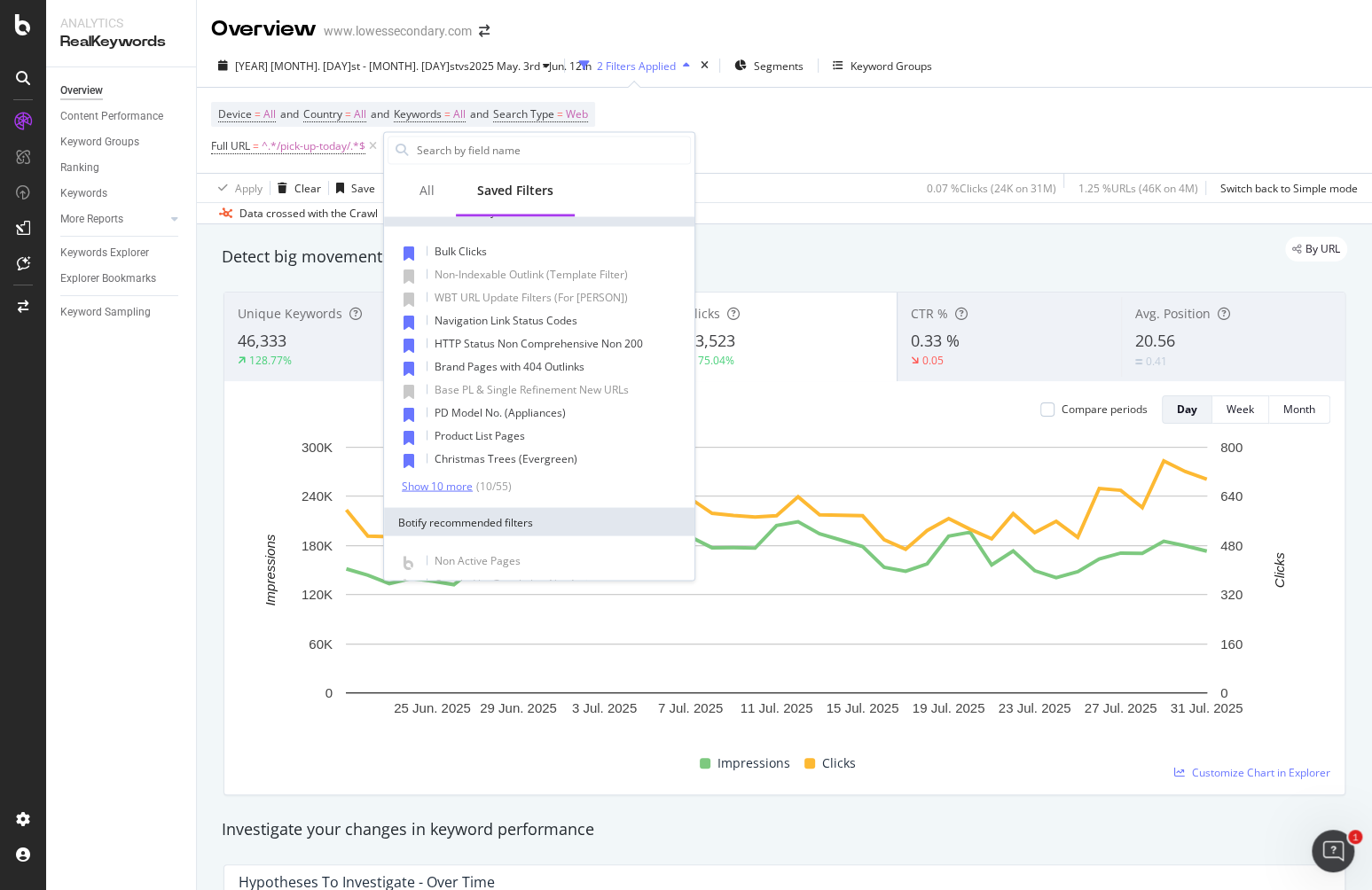 click on "Show 10 more" at bounding box center [437, 486] 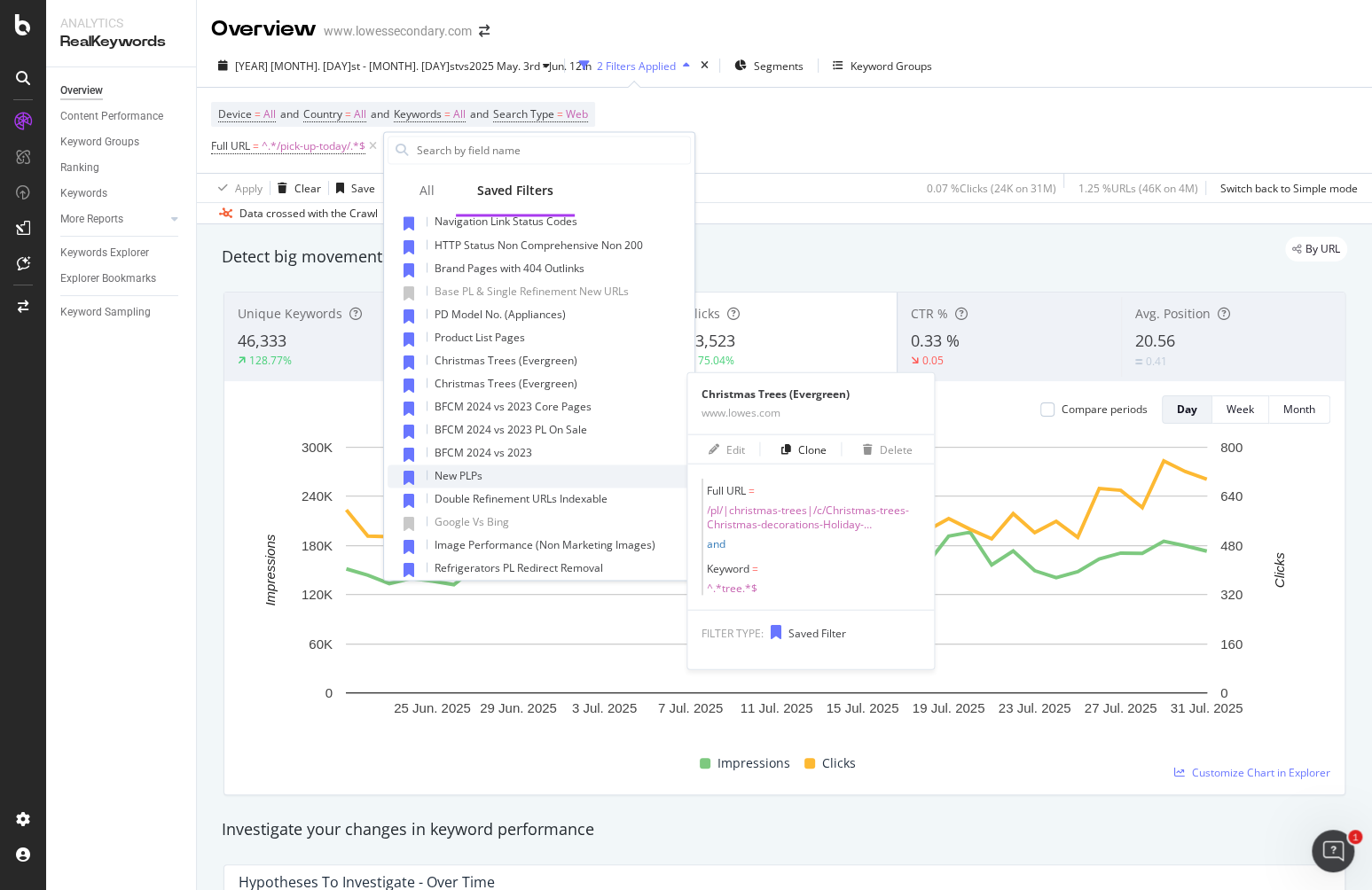scroll, scrollTop: 295, scrollLeft: 0, axis: vertical 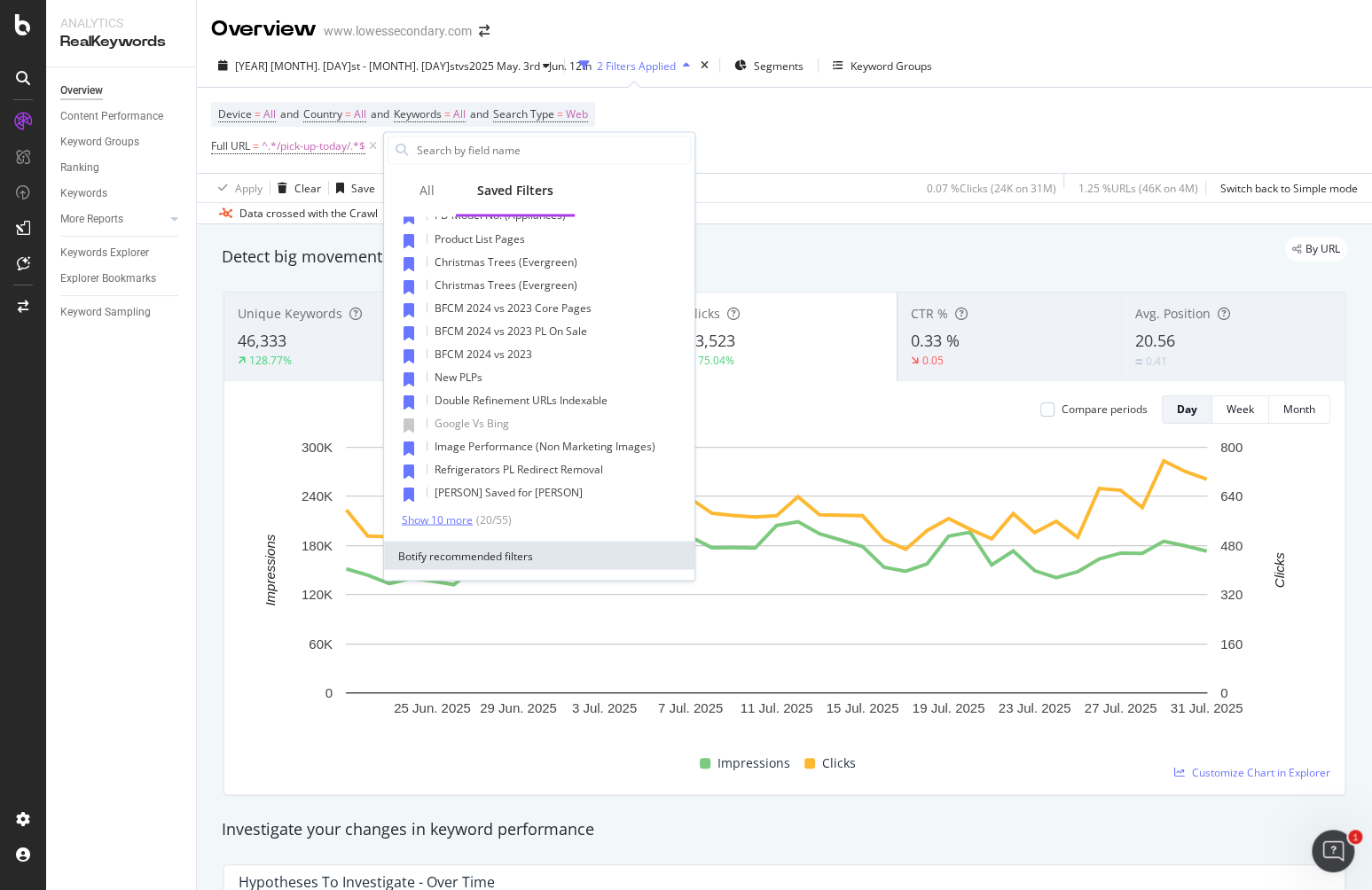 click on "Show 10 more" at bounding box center (437, 519) 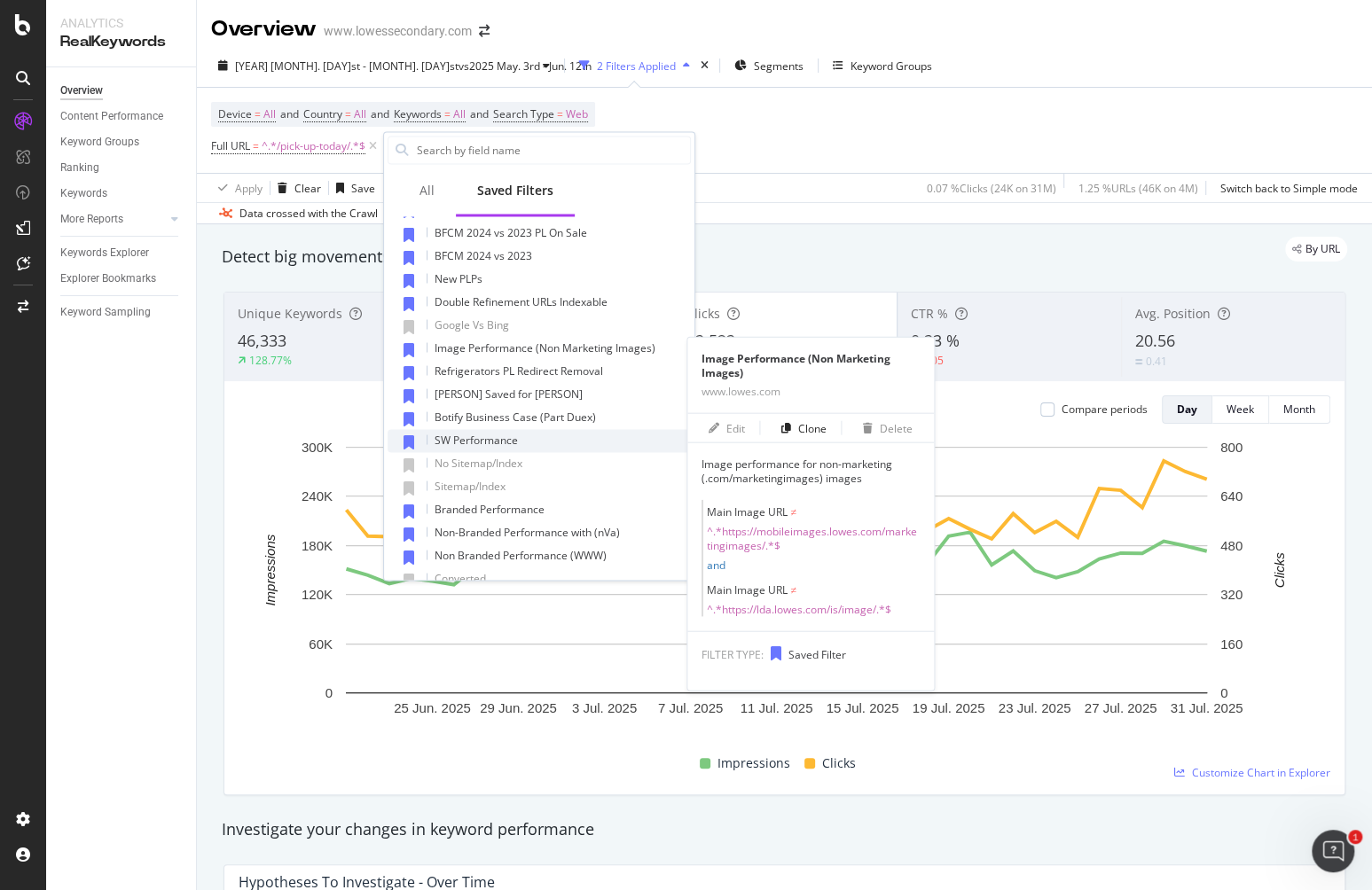 scroll, scrollTop: 492, scrollLeft: 0, axis: vertical 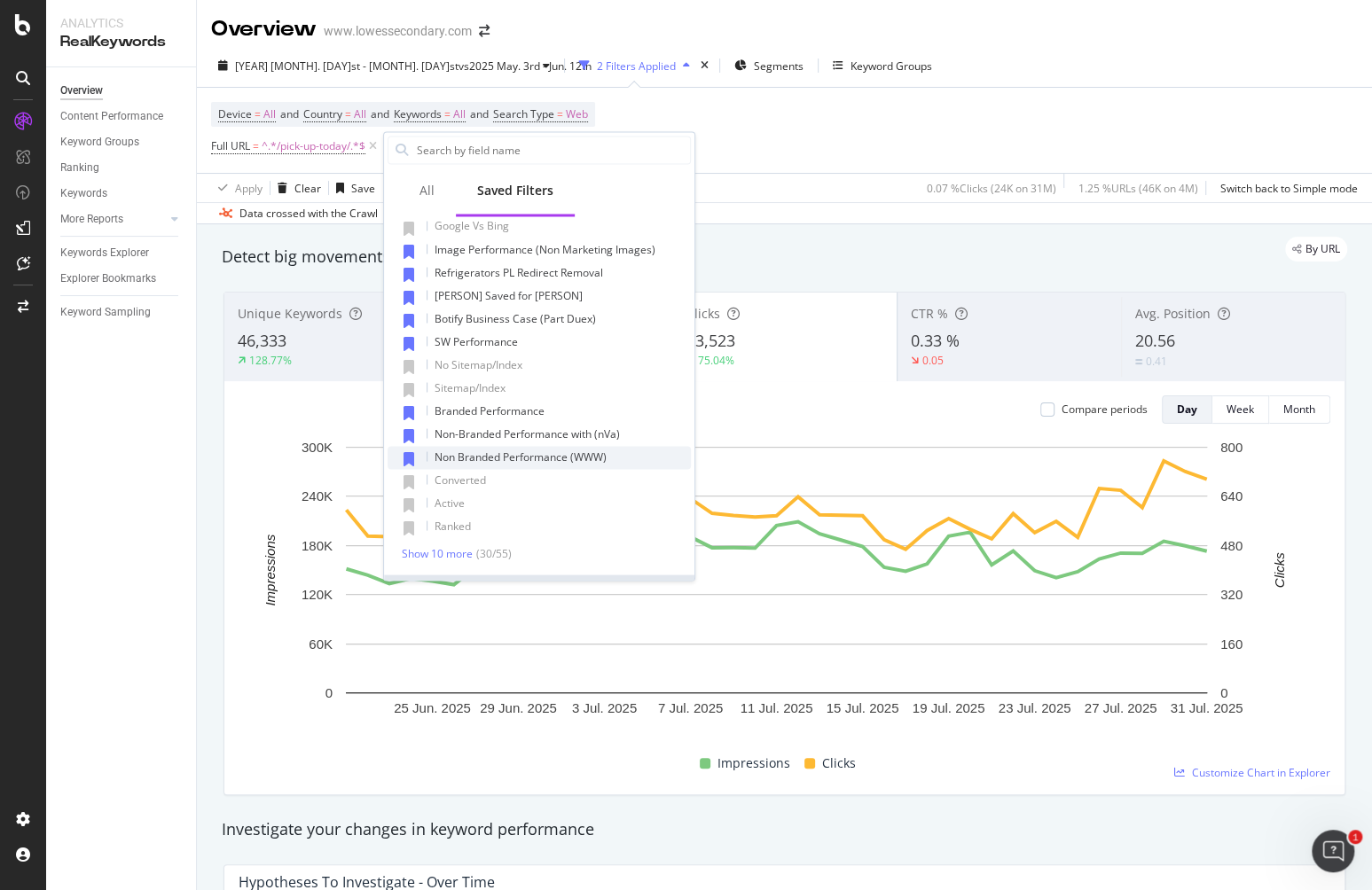 click on "Non Branded Performance (WWW)" at bounding box center [521, 456] 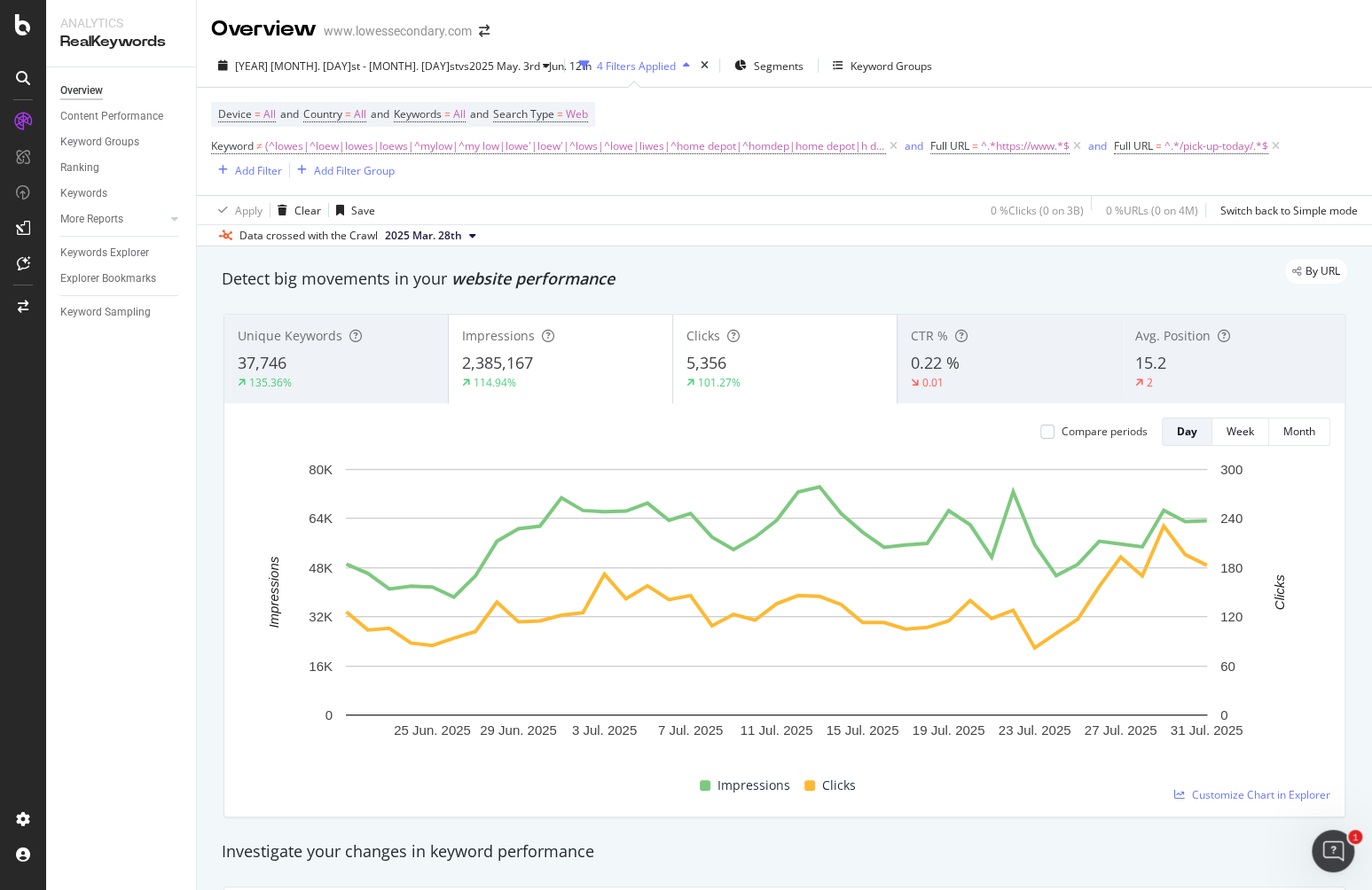 click on "[YEAR] [MONTH]. [DAY]st - [MONTH]. [DAY]st  vs  [YEAR] [MONTH]. [DAY]rd - [MONTH]. [DAY]th [NUM] Filters Applied Segments Keyword Groups Device   =     All  and  Country   =     All  and  Keywords   =     All  and  Search Type   =     Web Keyword   ≠     (^lowes|^loew|lowes|loews|^mylow|^my low|lowe'|loew'|^lows|^lowe|liwes|^home depot|^homdep|home depot|h depot|hdepot|n/a) and Full URL   =     ^.*https://www.*$ and Full URL   =     ^.*/pick-up-today/.*$ Add Filter Add Filter Group Apply Clear Save 0 %  Clicks ( 0 on 3B ) 0 %  URLs ( 0 on 4M ) Switch back to Simple mode Data crossed with the Crawl [YEAR] [MONTH]. [DAY]th" at bounding box center [784, 145] 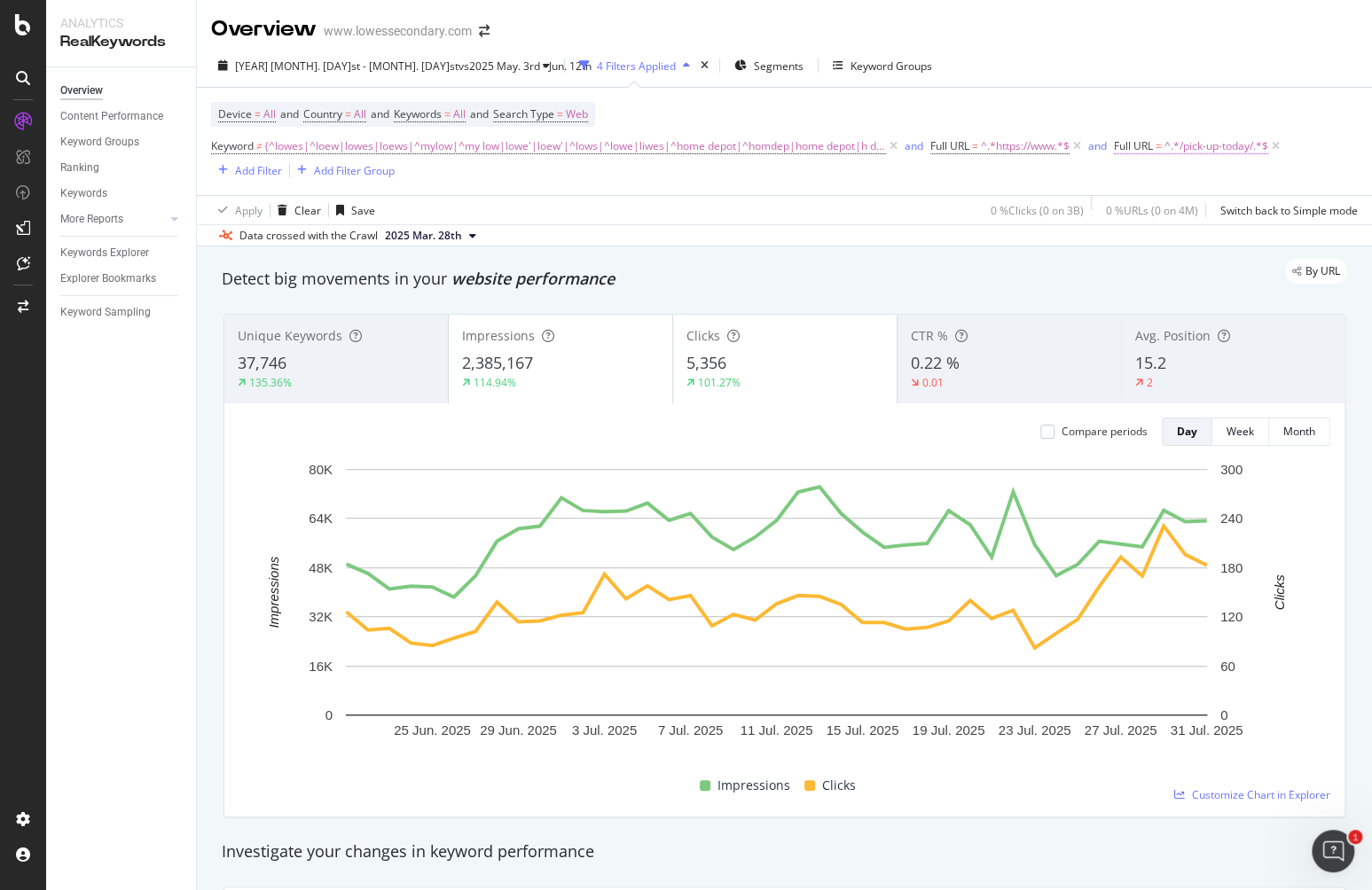 click on "^.*/pick-up-today/.*$" at bounding box center (1216, 146) 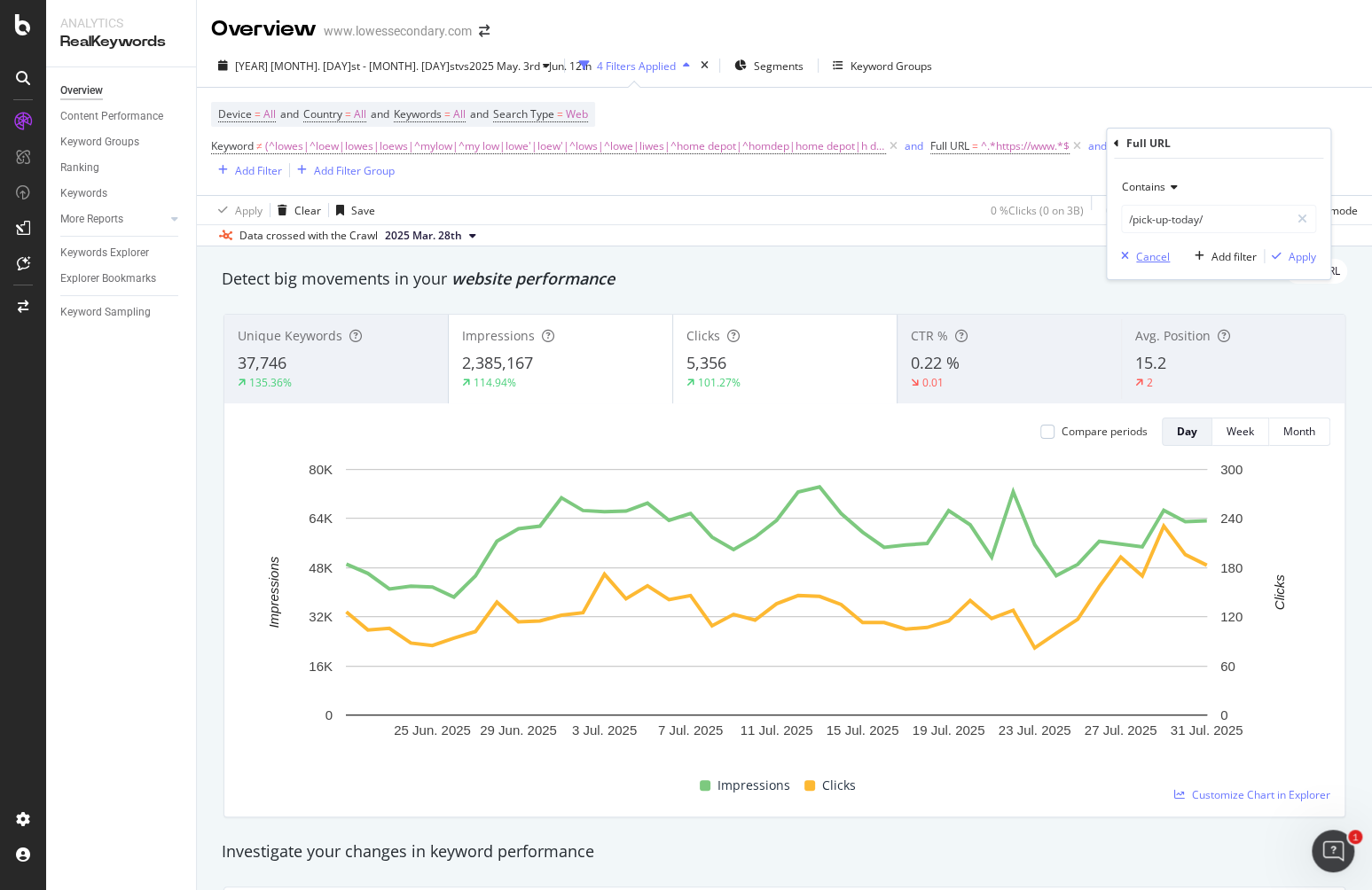 click on "Cancel" at bounding box center (1153, 256) 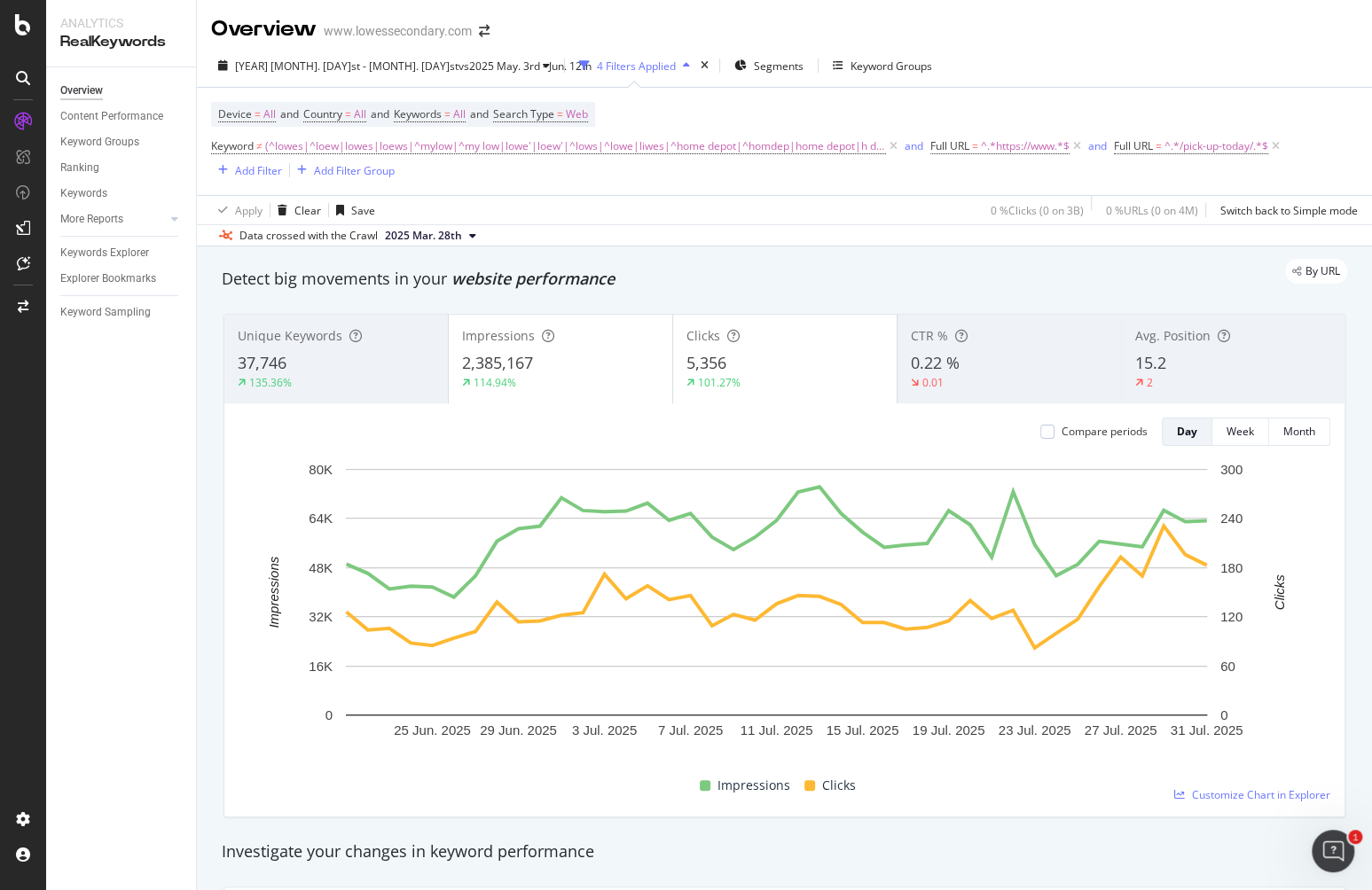 click on "[YEAR] [MONTH]. [DAY]st - [MONTH]. [DAY]st  vs  [YEAR] [MONTH]. [DAY]rd - [MONTH]. [DAY]th [NUM] Filters Applied Segments Keyword Groups Device   =     All  and  Country   =     All  and  Keywords   =     All  and  Search Type   =     Web Keyword   ≠     (^lowes|^loew|lowes|loews|^mylow|^my low|lowe'|loew'|^lows|^lowe|liwes|^home depot|^homdep|home depot|h depot|hdepot|n/a) and Full URL   =     ^.*https://www.*$ and Full URL   =     ^.*/pick-up-today/.*$ Add Filter Add Filter Group Apply Clear Save 0 %  Clicks ( 0 on 3B ) 0 %  URLs ( 0 on 4M ) Switch back to Simple mode Data crossed with the Crawl [YEAR] [MONTH]. [DAY]th" at bounding box center [784, 145] 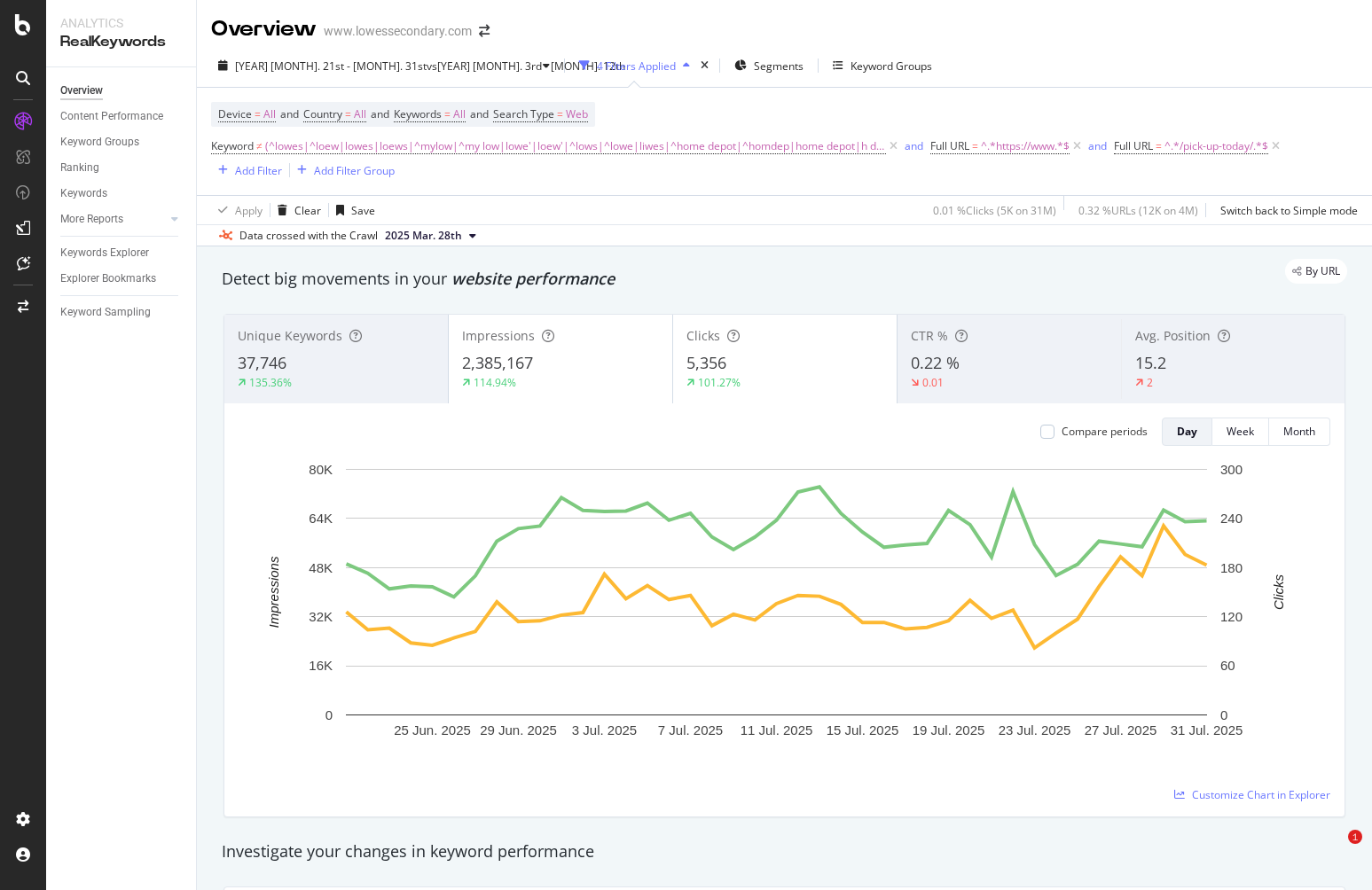 scroll, scrollTop: 0, scrollLeft: 0, axis: both 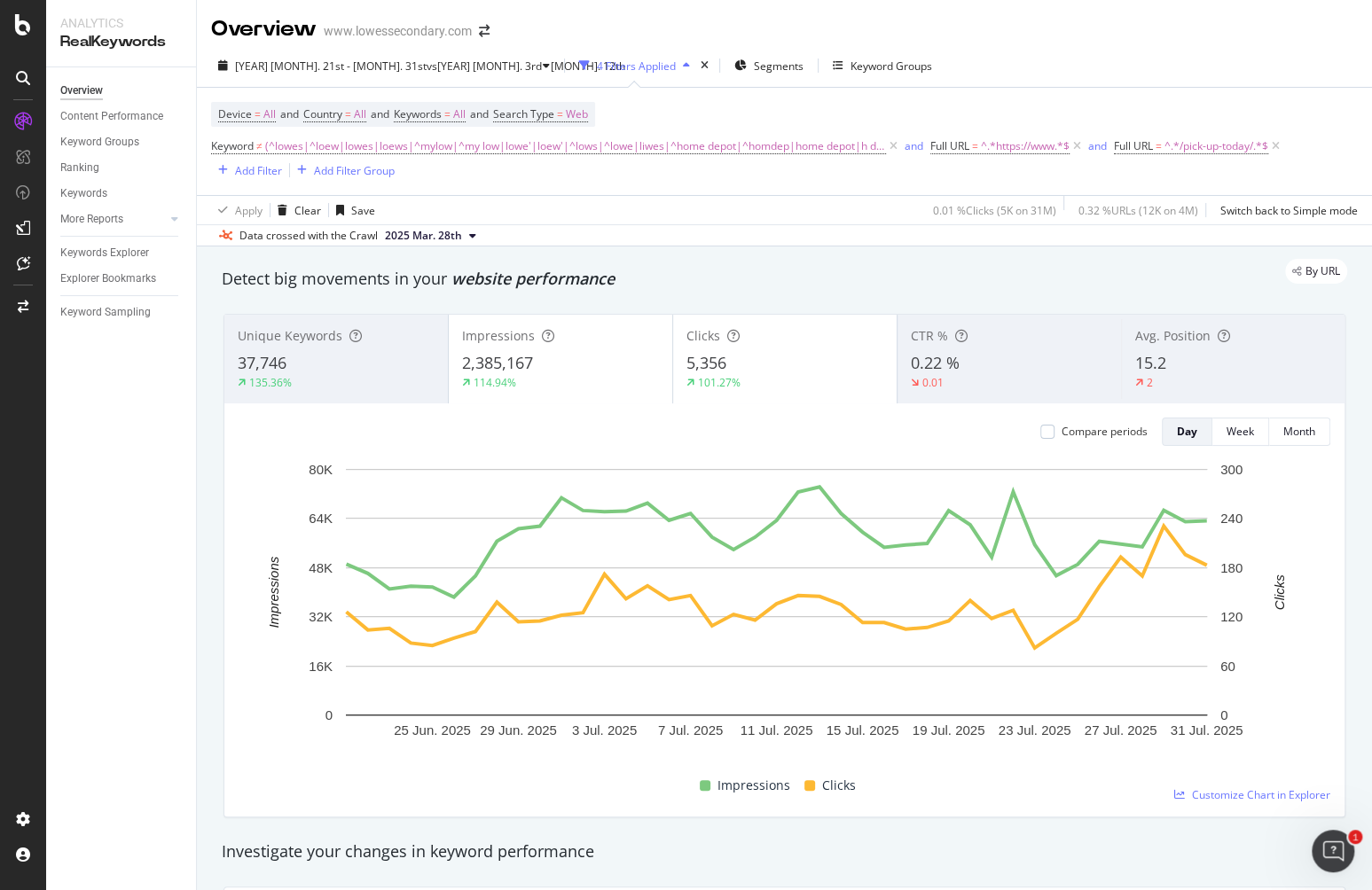drag, startPoint x: 878, startPoint y: 145, endPoint x: 629, endPoint y: 37, distance: 271.413 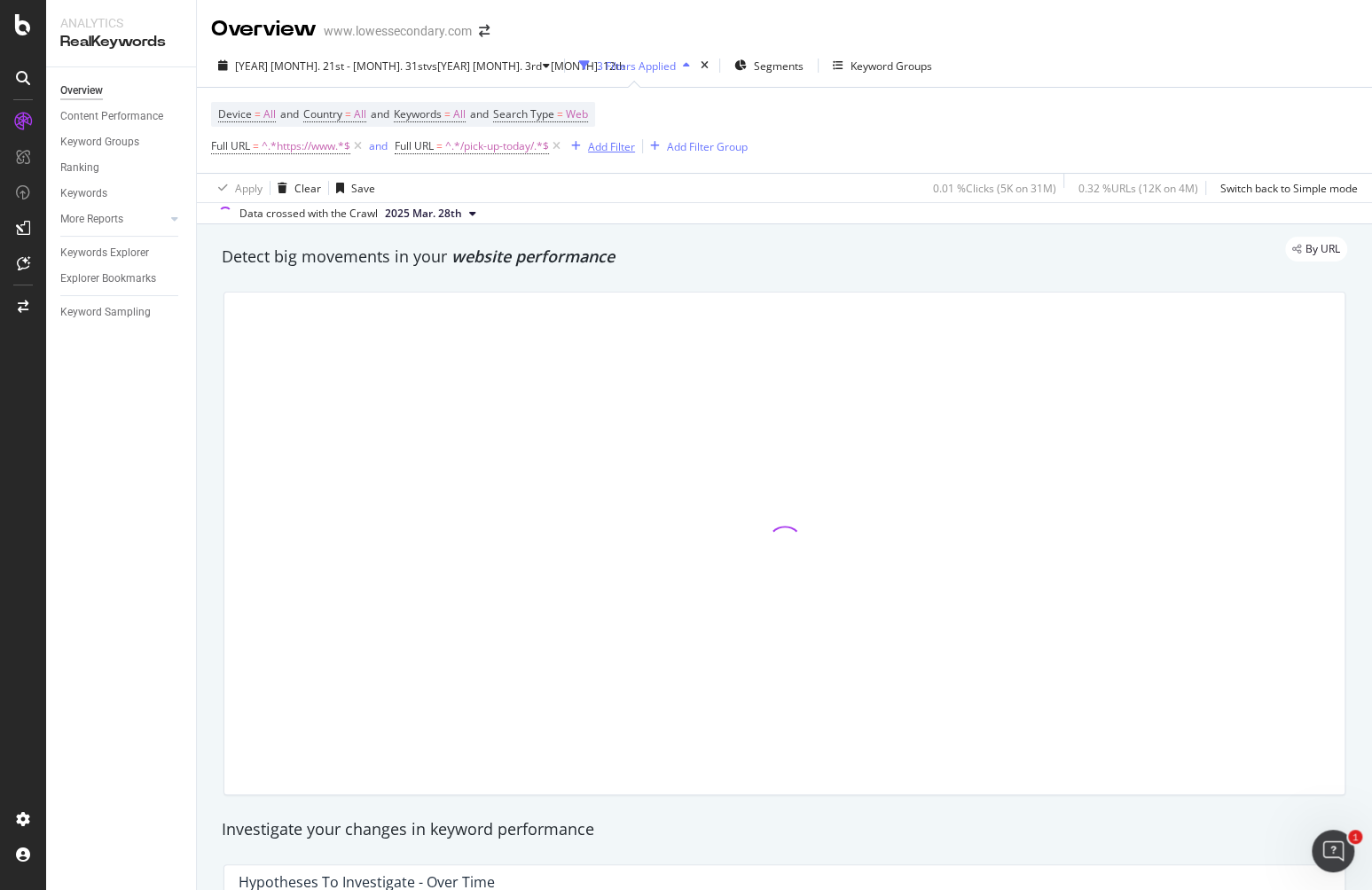 click on "Add Filter" at bounding box center [611, 146] 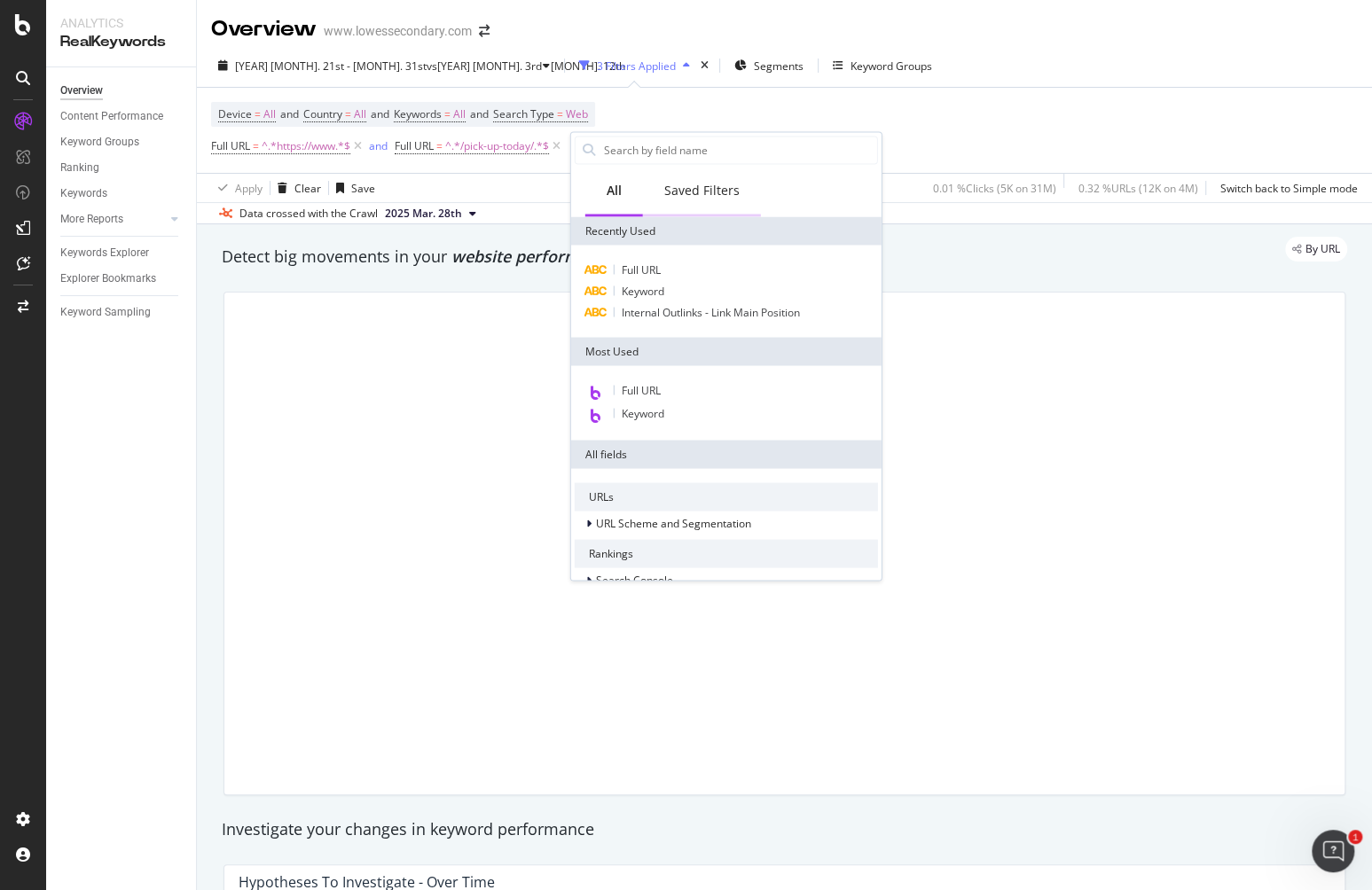 click on "Saved Filters" at bounding box center (702, 191) 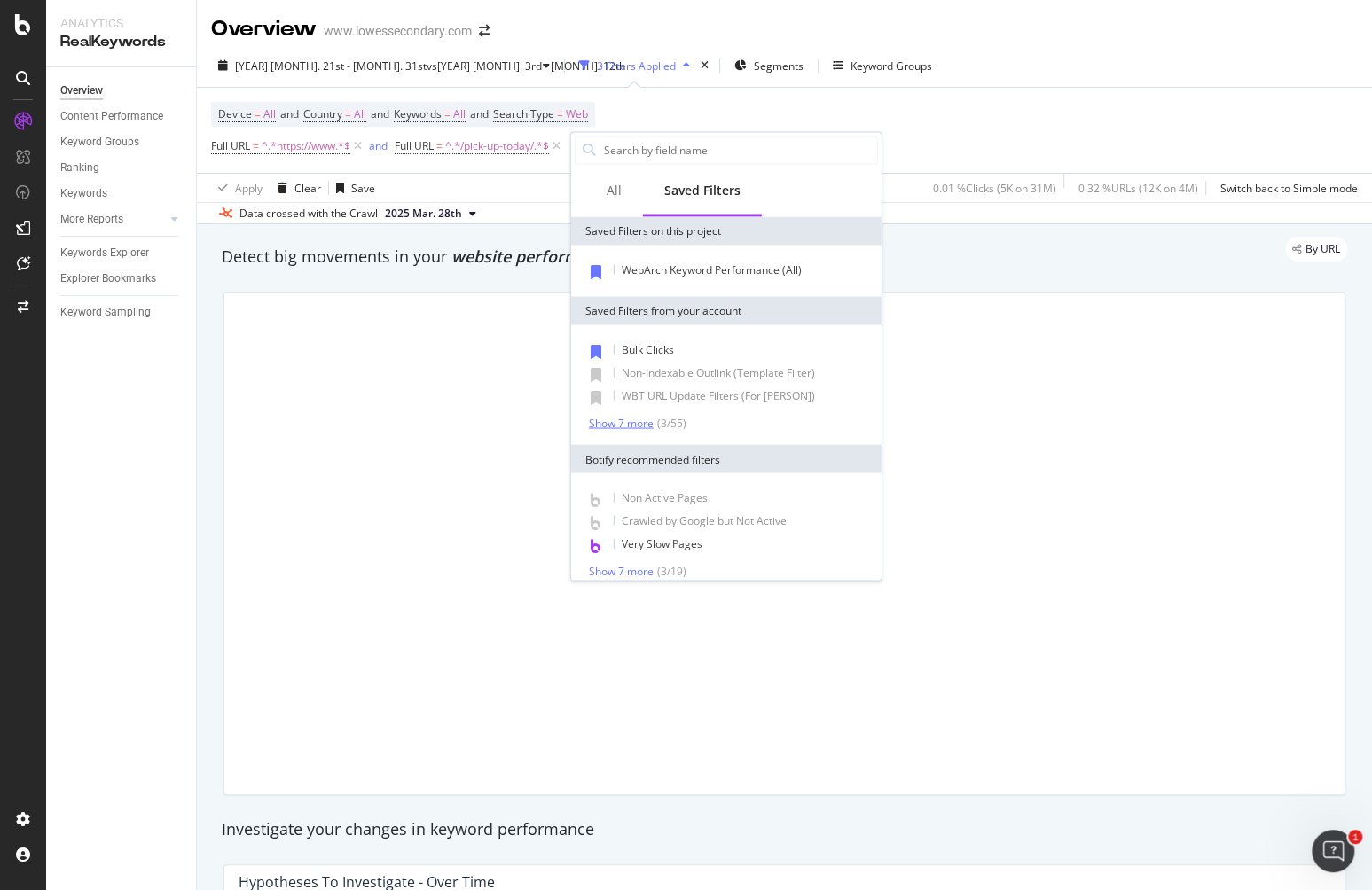 click on "Show 7 more" at bounding box center (621, 423) 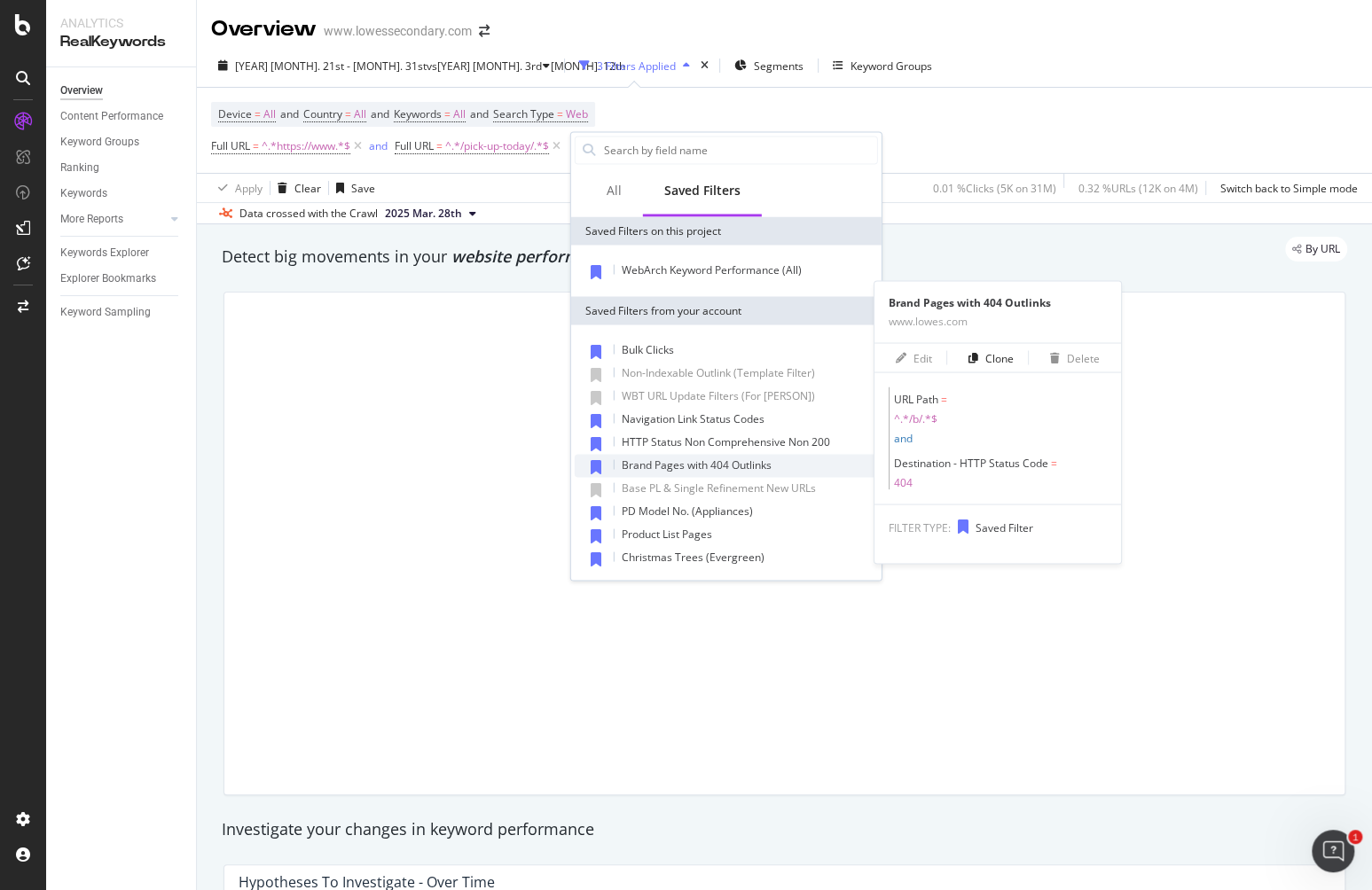 scroll, scrollTop: 173, scrollLeft: 0, axis: vertical 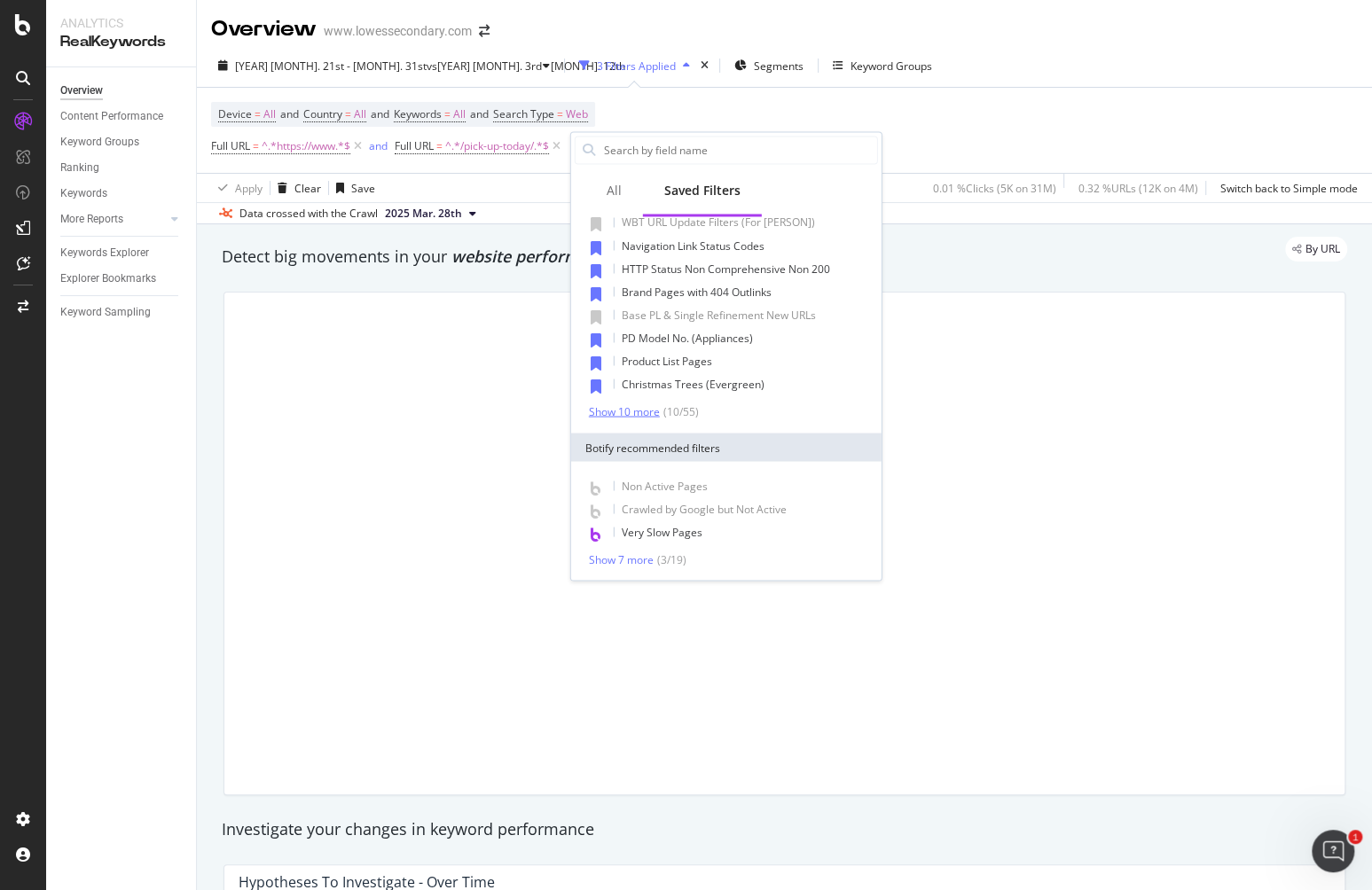 click on "Show 10 more" at bounding box center [624, 411] 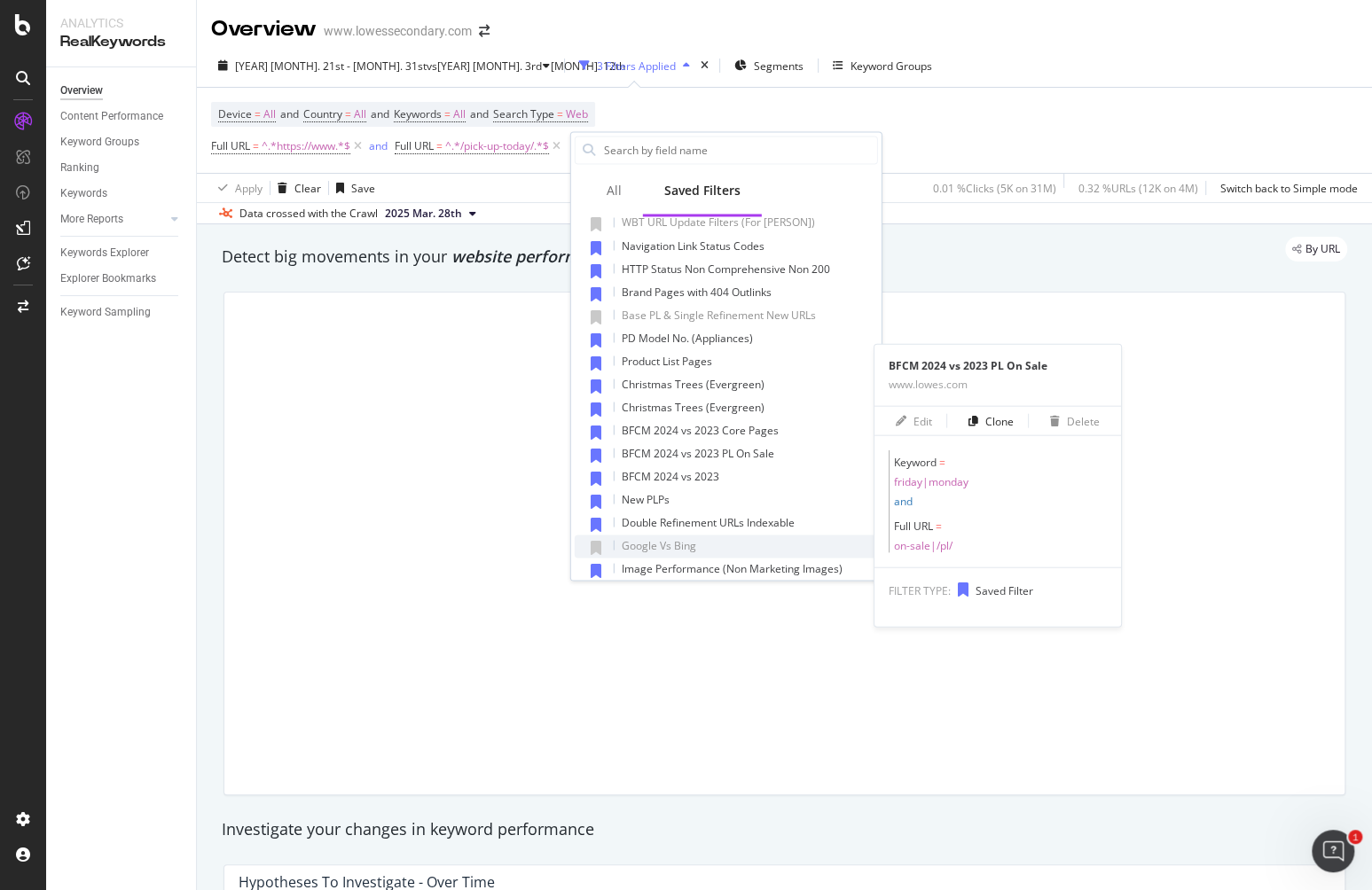 scroll, scrollTop: 370, scrollLeft: 0, axis: vertical 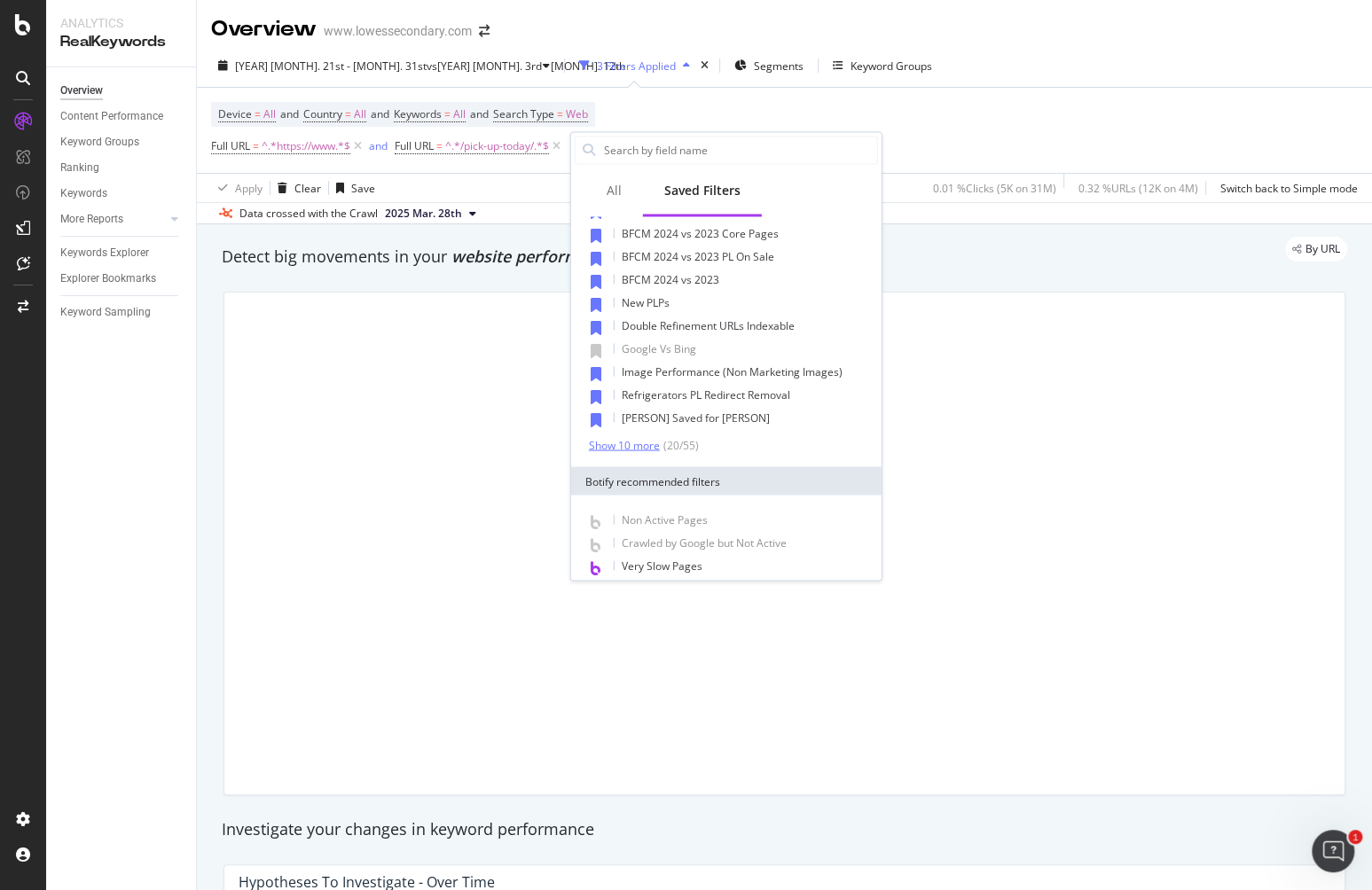 click on "Show 10 more" at bounding box center (624, 445) 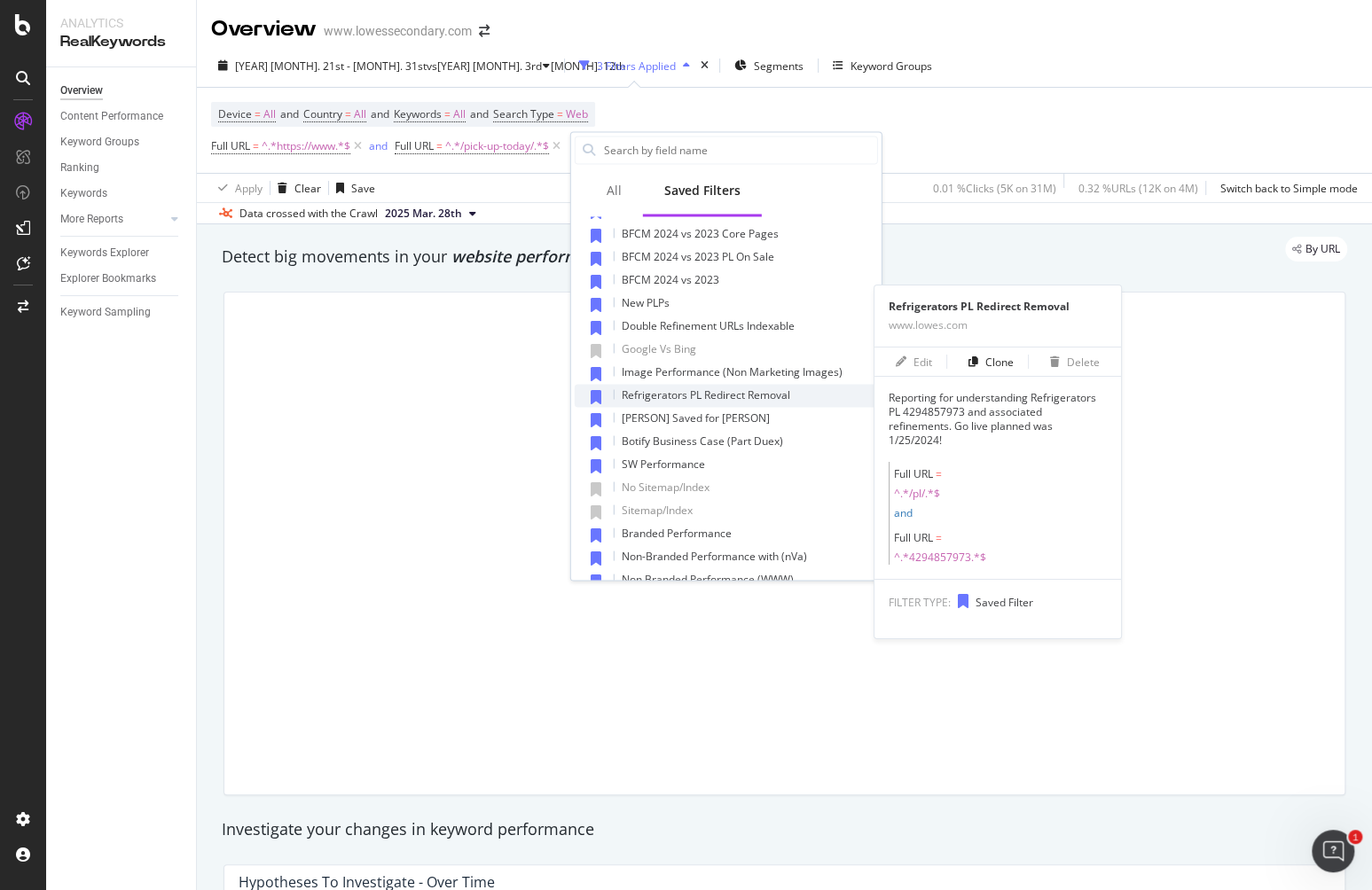 scroll, scrollTop: 468, scrollLeft: 0, axis: vertical 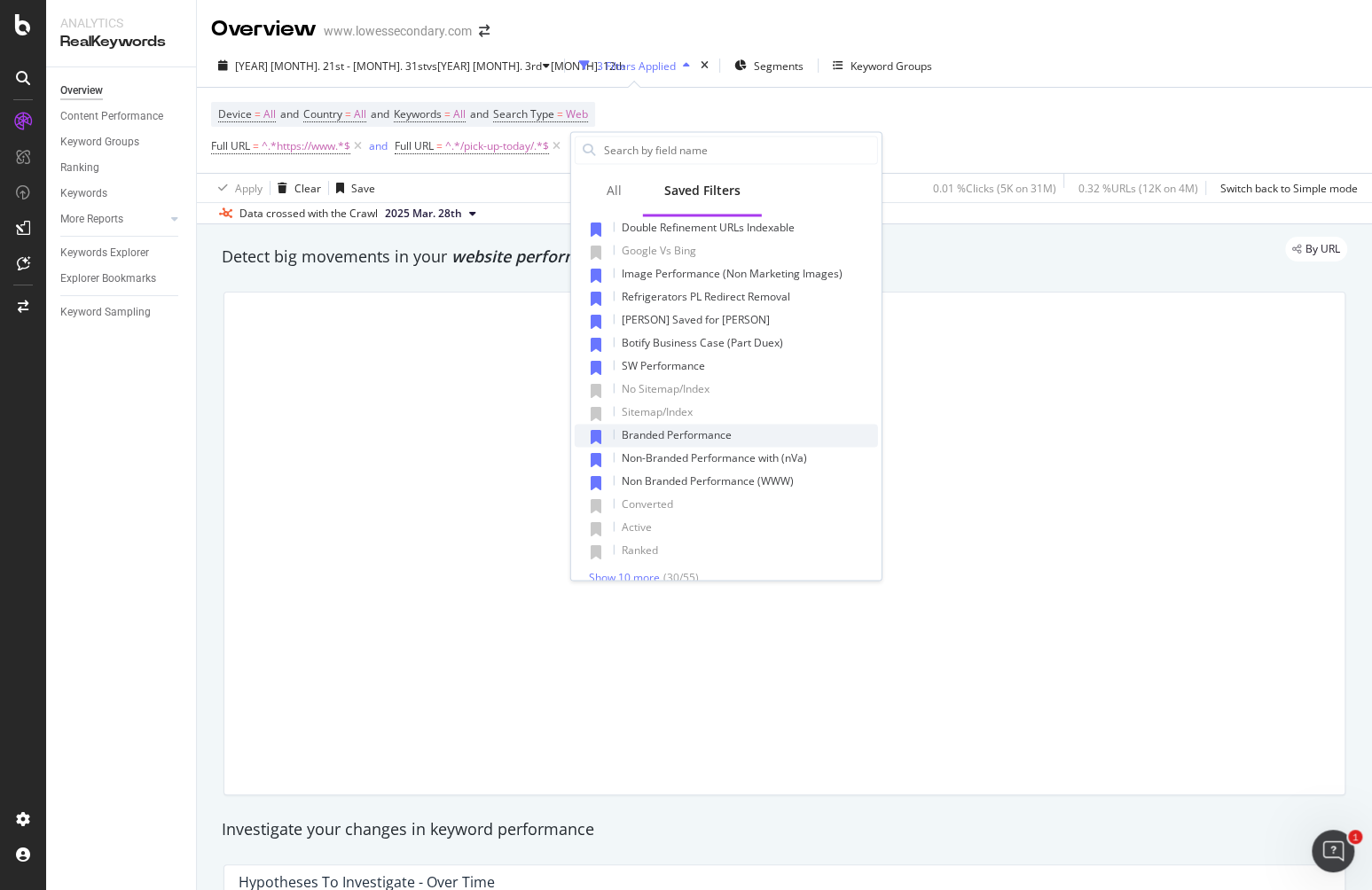 click on "Branded Performance" at bounding box center [677, 433] 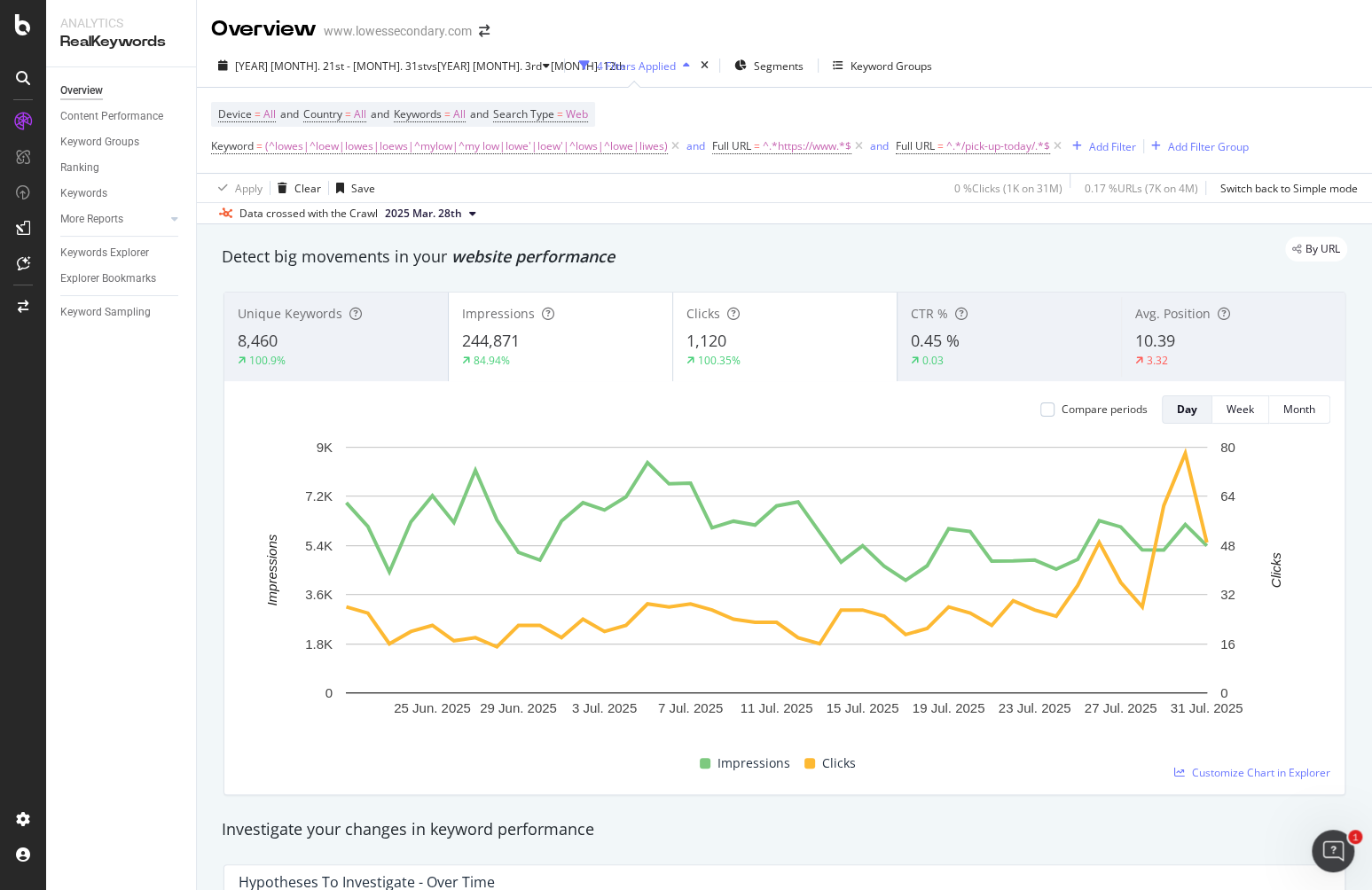 click on "Overview www.lowessecondary.com" at bounding box center [784, 22] 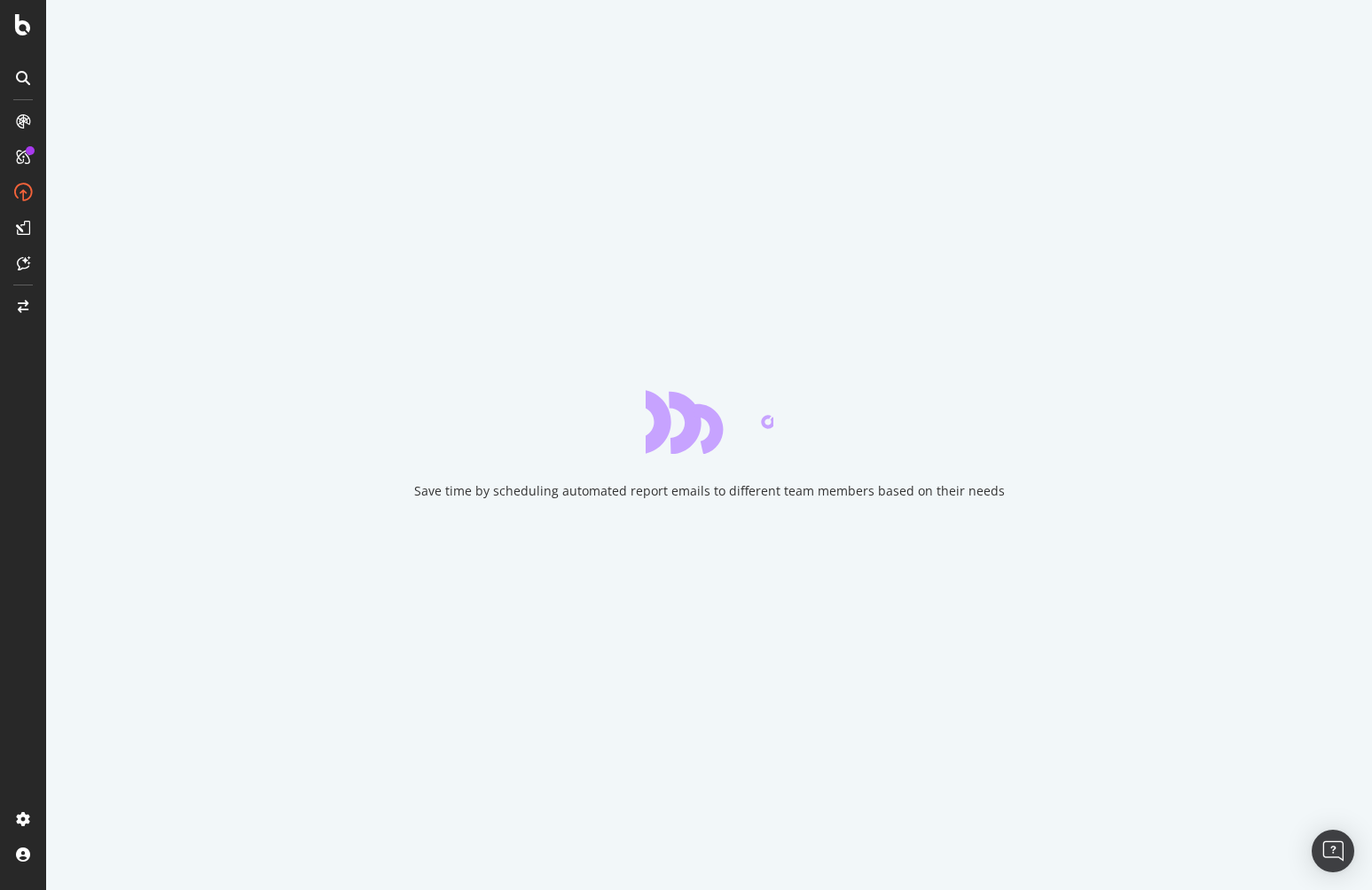 scroll, scrollTop: 0, scrollLeft: 0, axis: both 